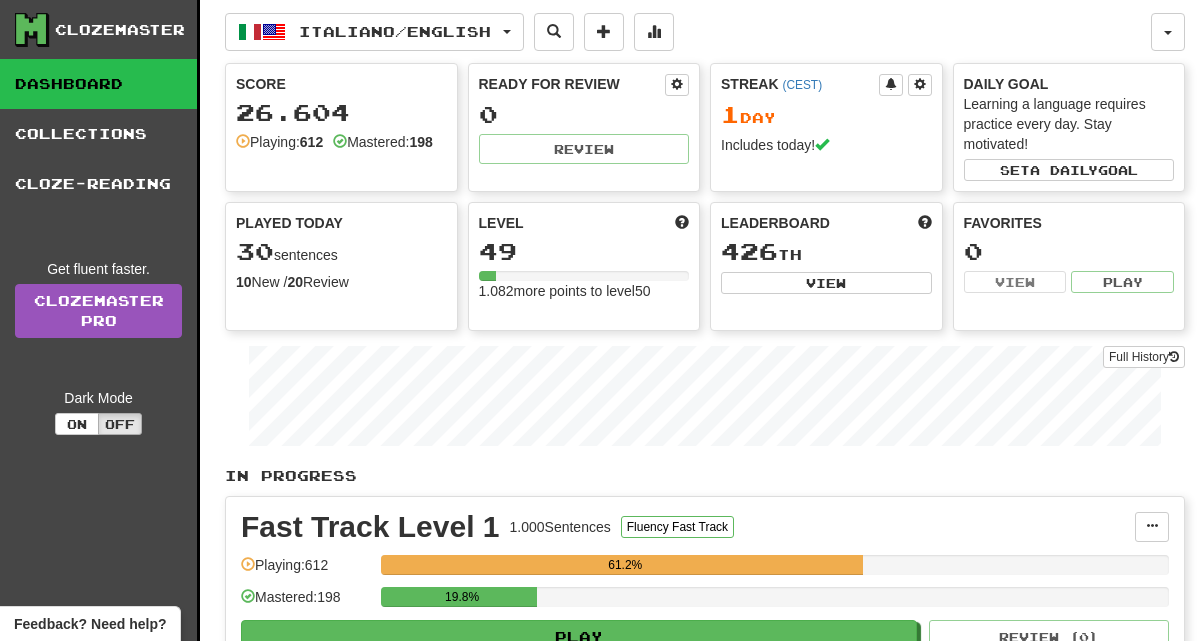 scroll, scrollTop: 0, scrollLeft: 0, axis: both 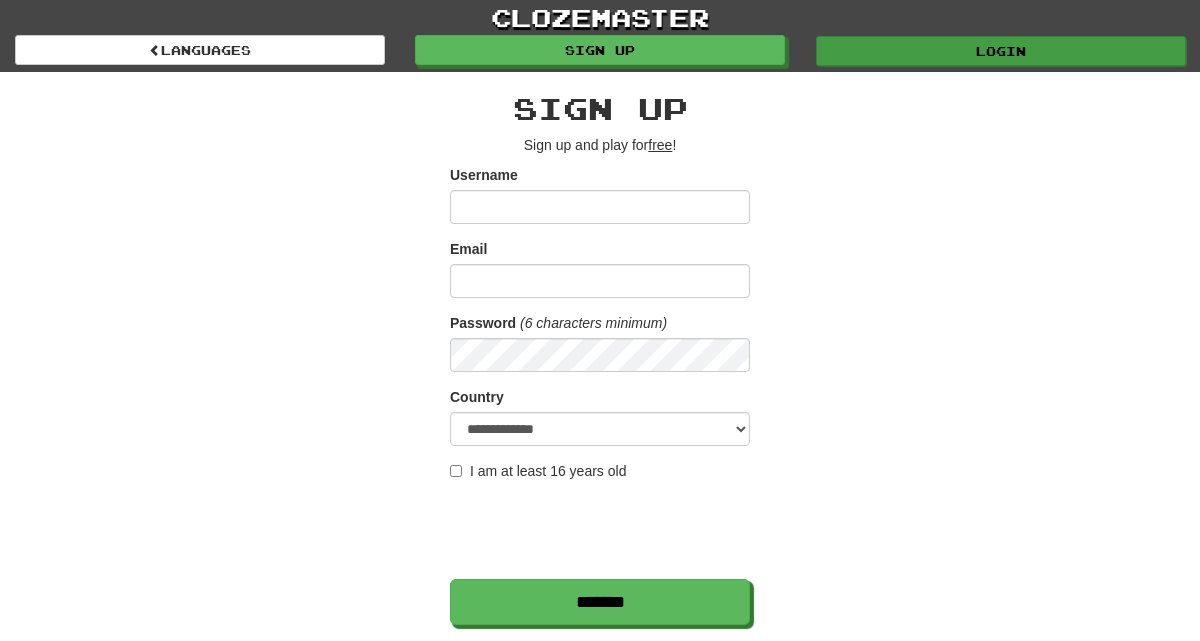 click on "Login" at bounding box center (1001, 51) 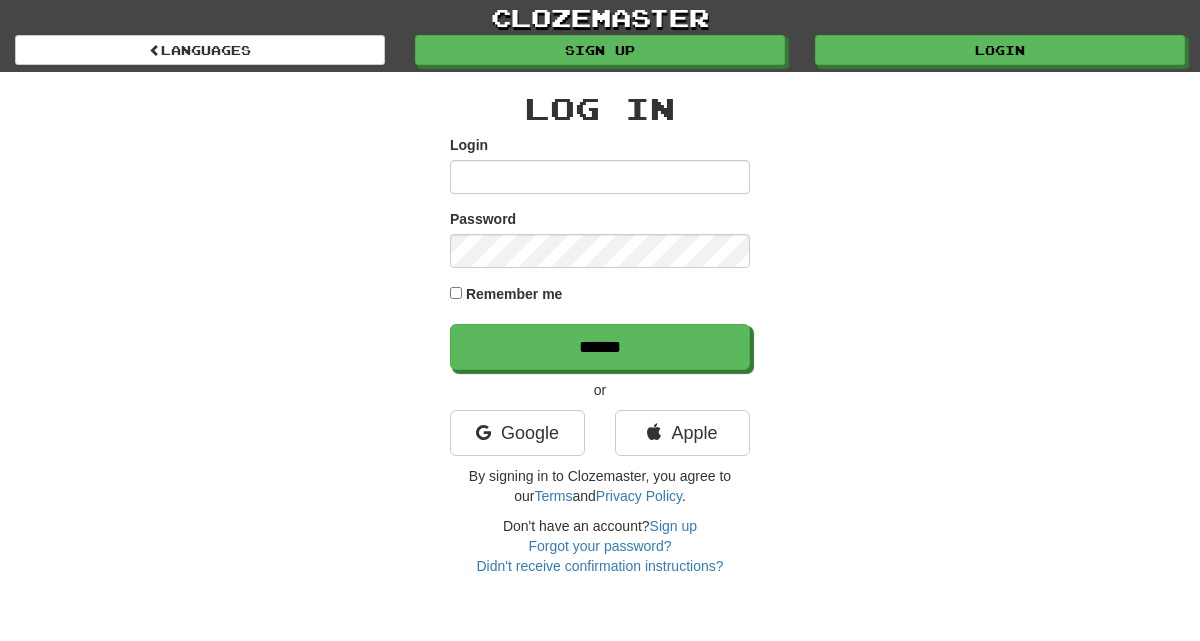 scroll, scrollTop: 0, scrollLeft: 0, axis: both 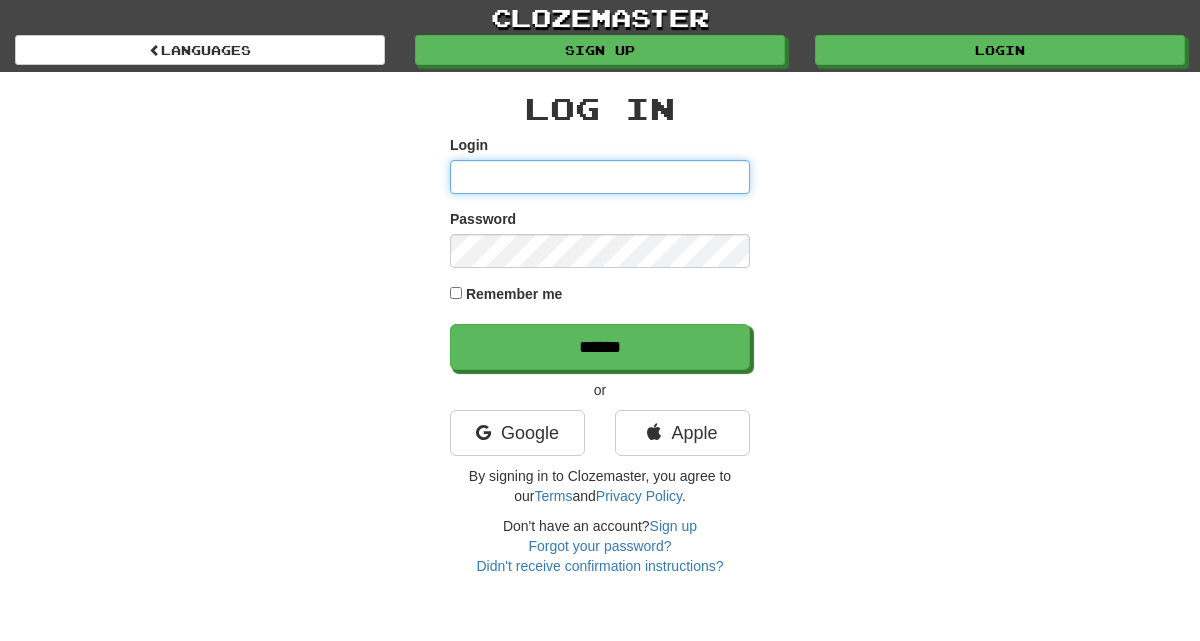 click on "Login" at bounding box center (600, 177) 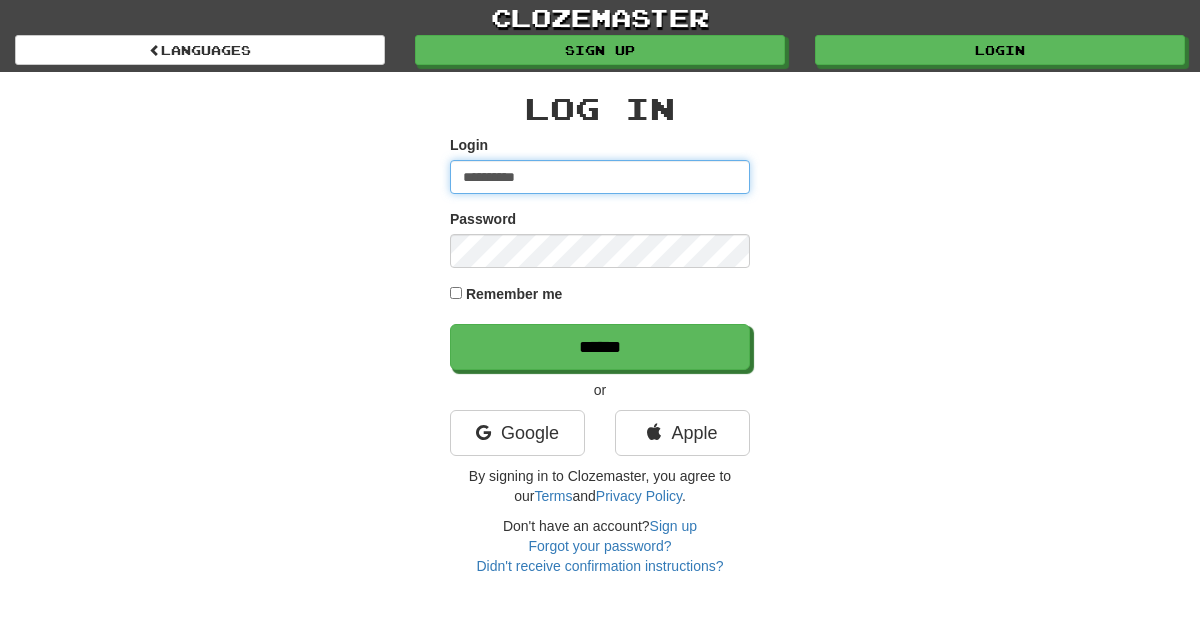 type on "**********" 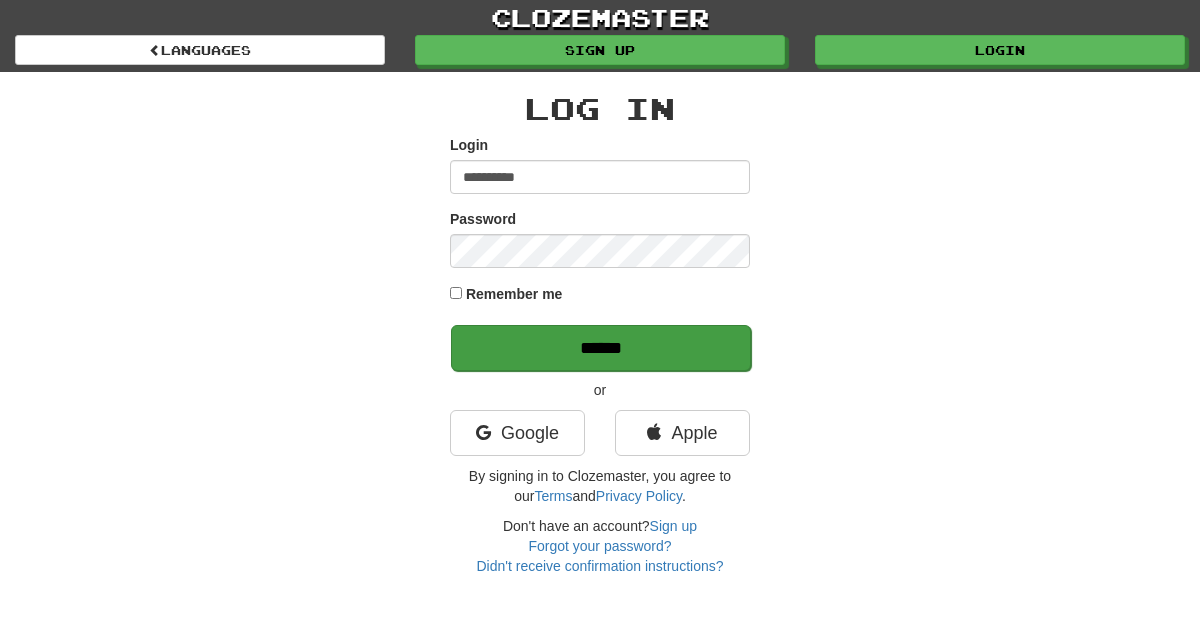 click on "******" at bounding box center (601, 348) 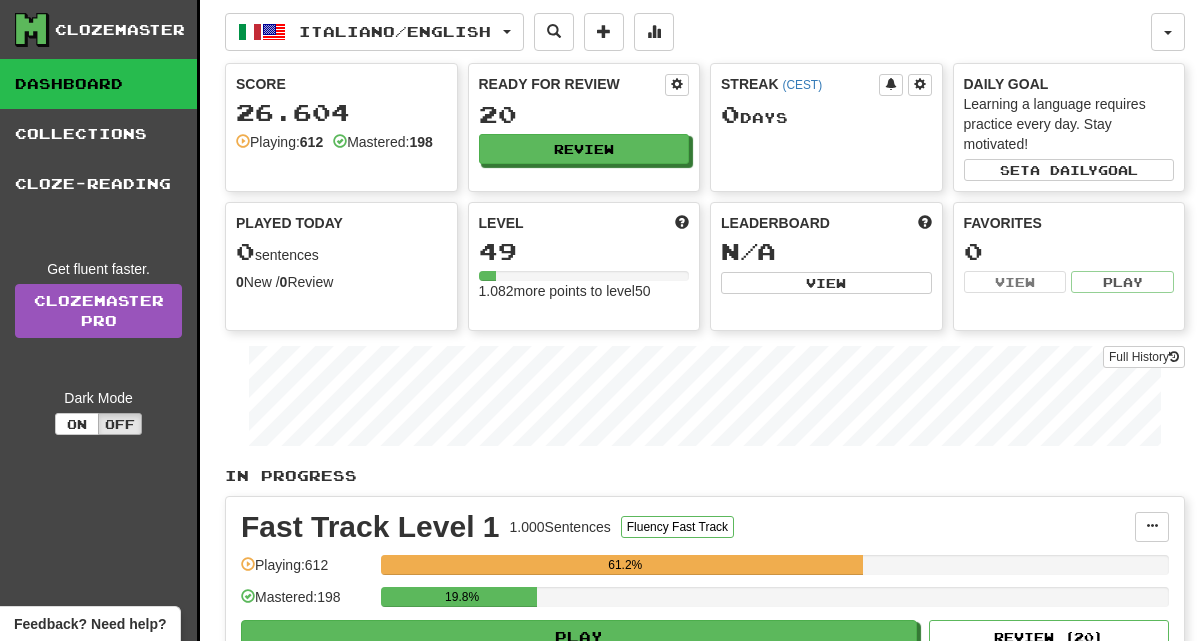 scroll, scrollTop: 0, scrollLeft: 0, axis: both 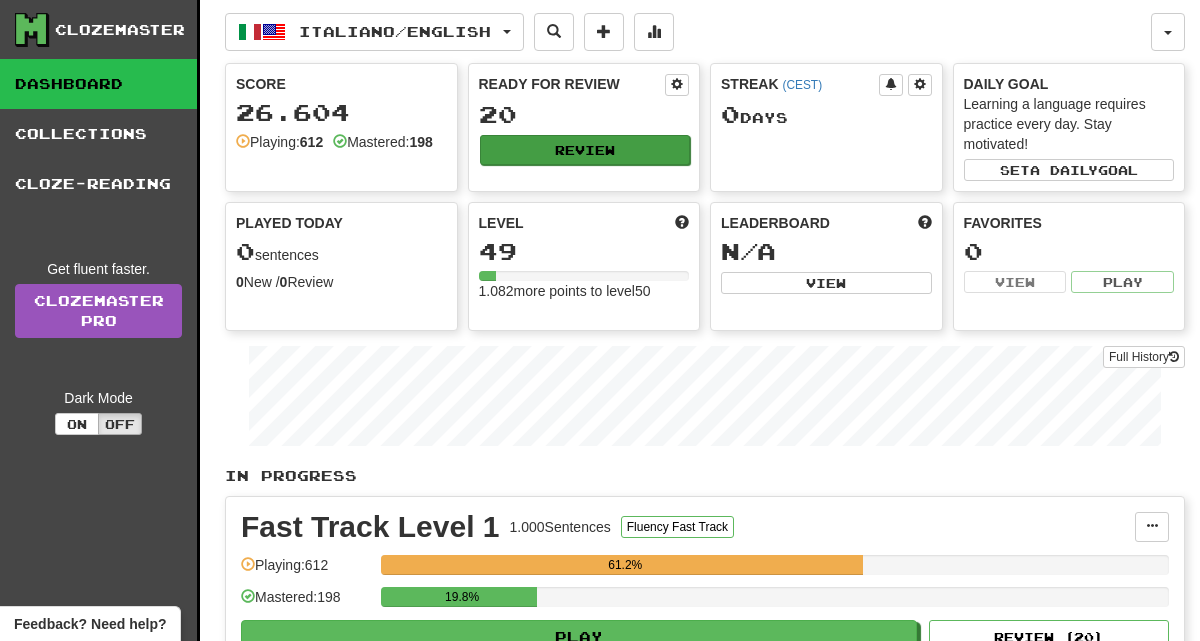 click on "Review" at bounding box center [585, 150] 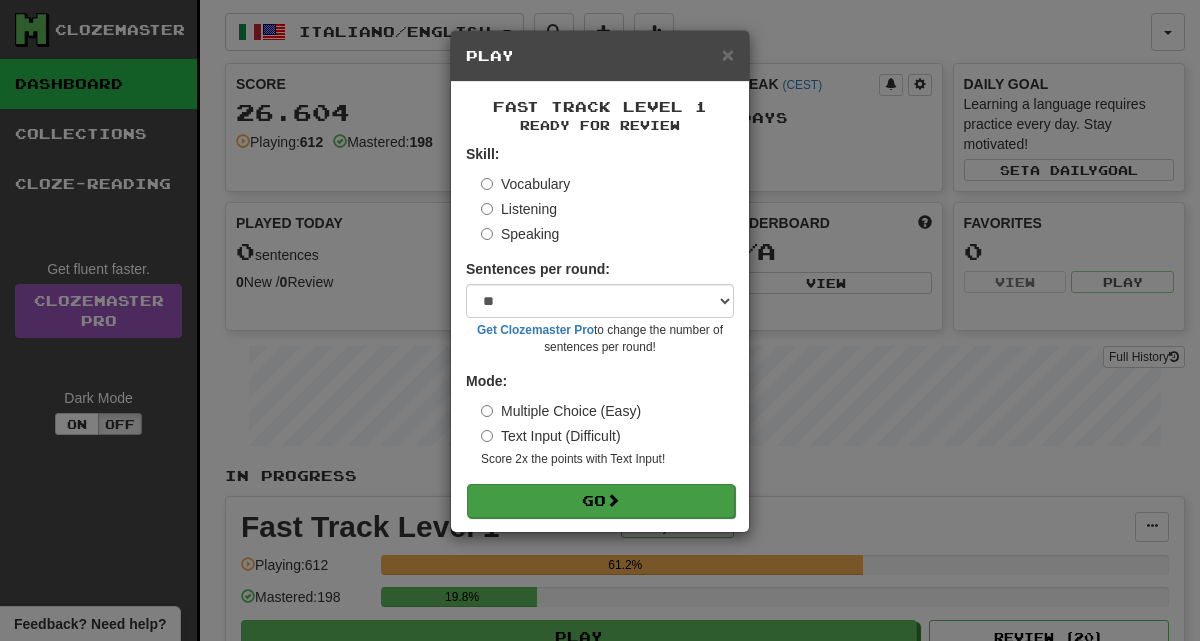 click on "Go" at bounding box center (601, 501) 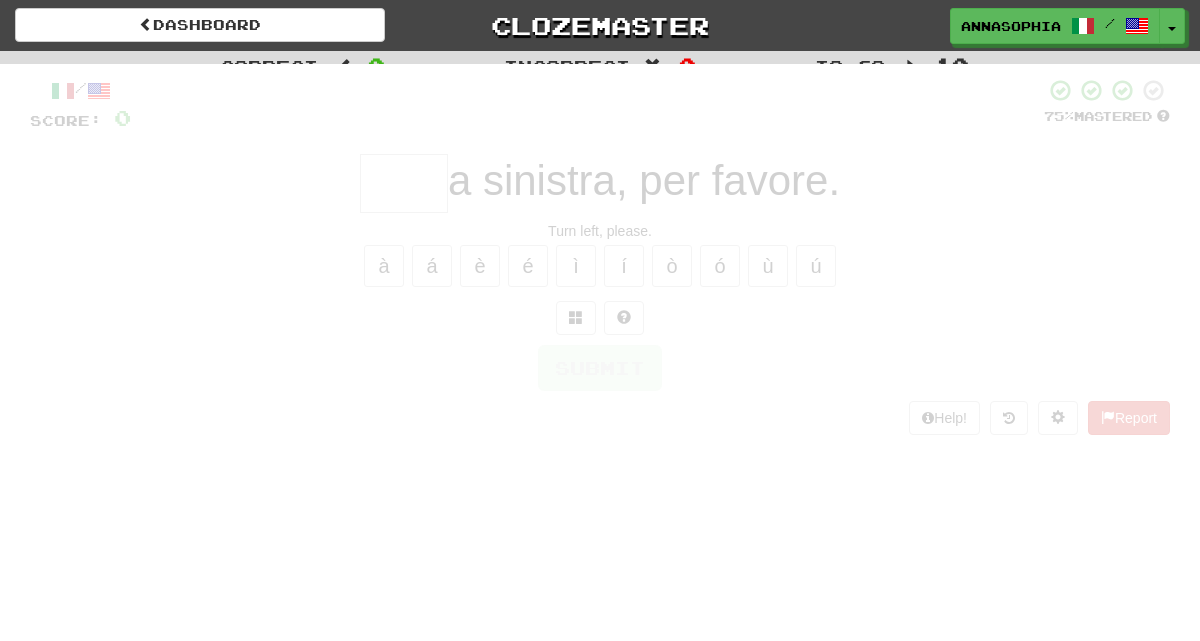 scroll, scrollTop: 0, scrollLeft: 0, axis: both 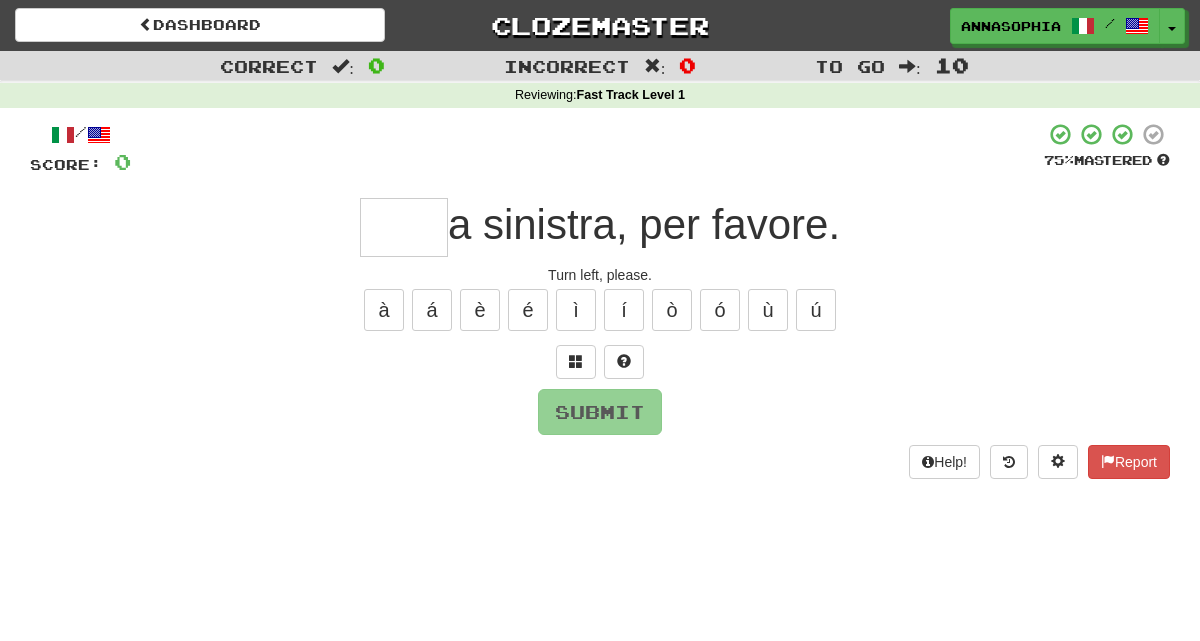 type on "*" 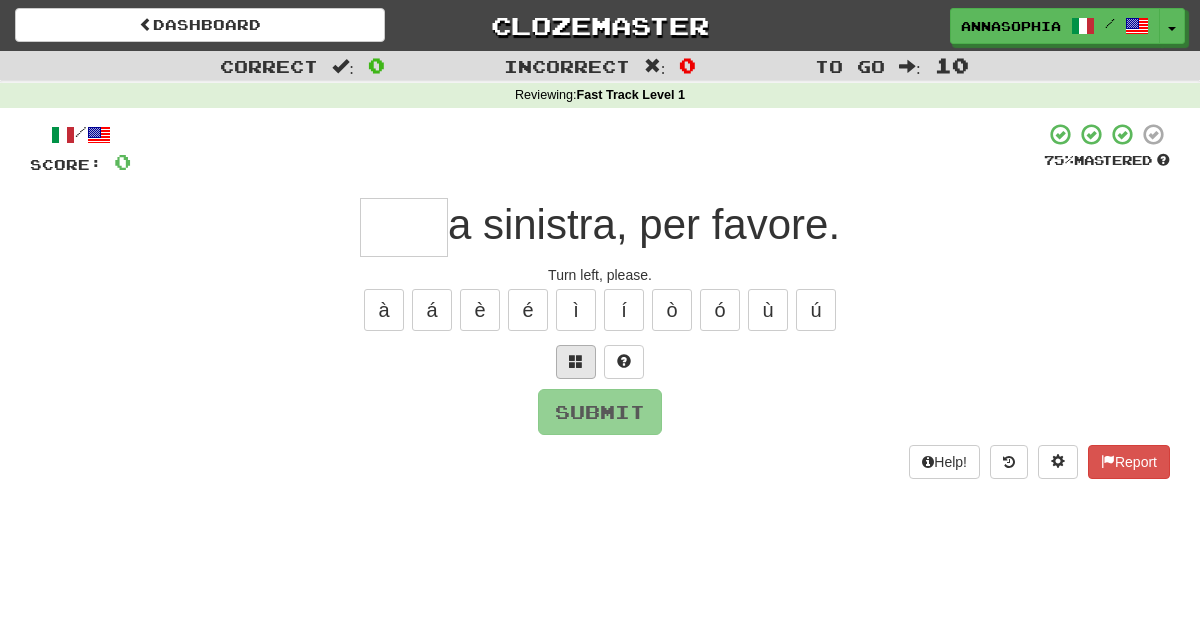 click at bounding box center (576, 361) 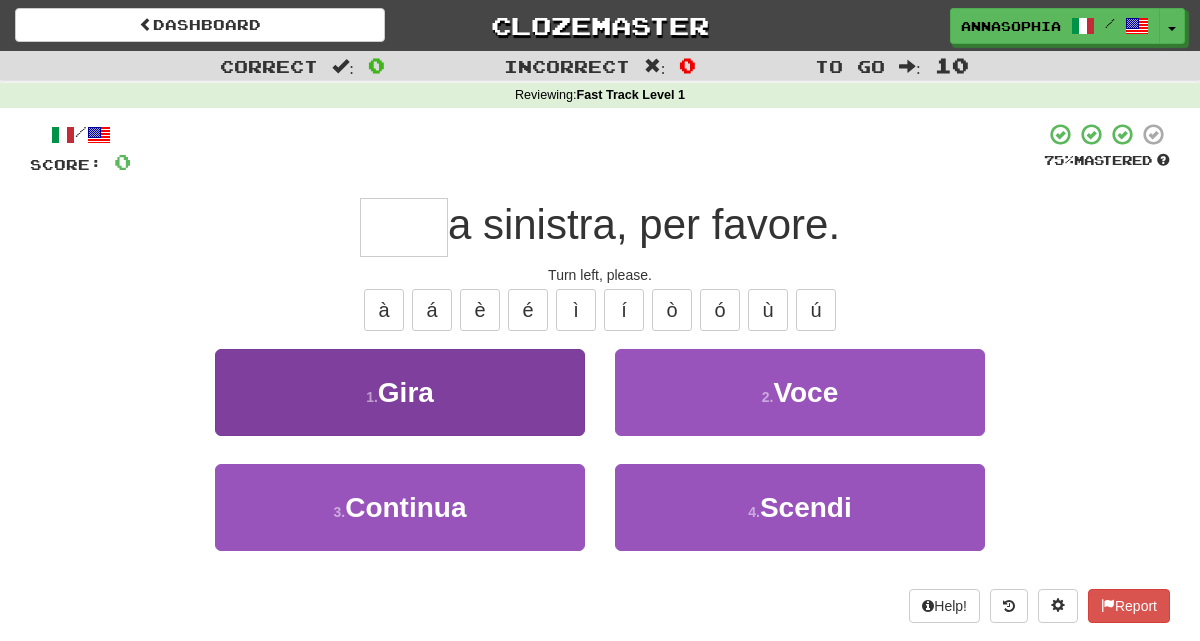 click on "Gira" at bounding box center [406, 392] 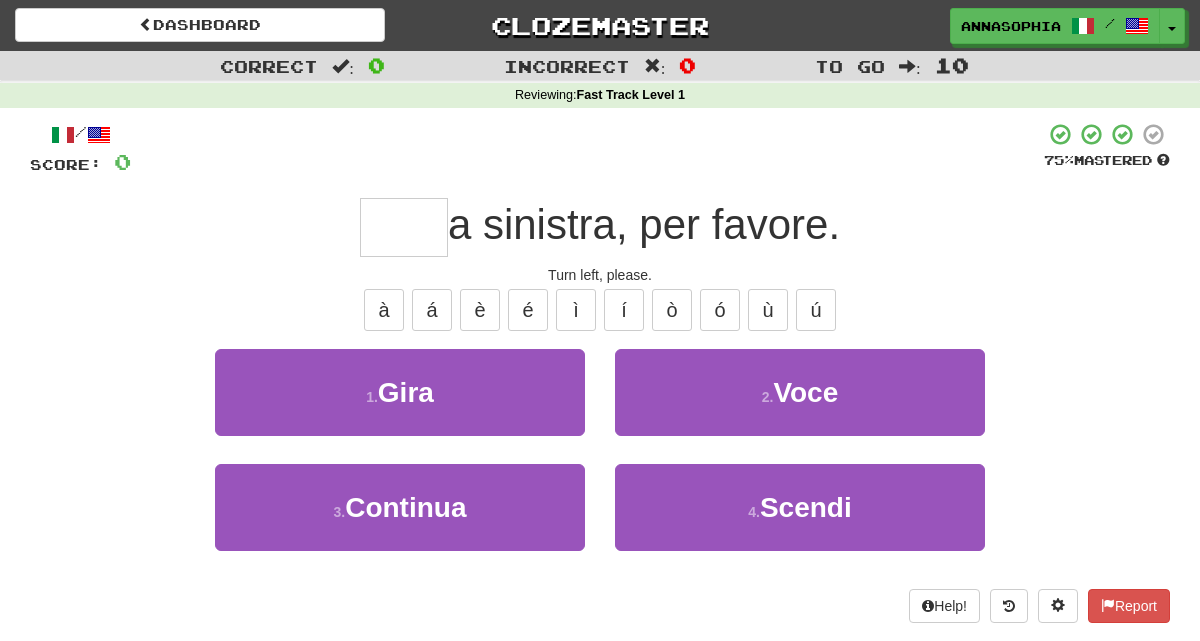 type on "****" 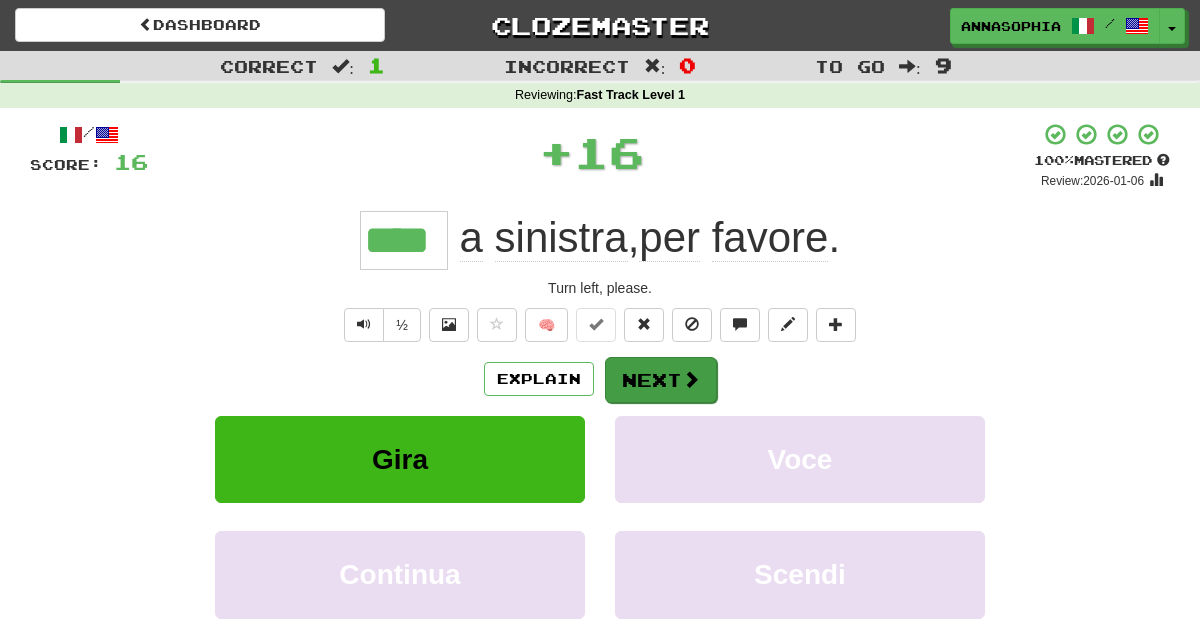 click on "Next" at bounding box center (661, 380) 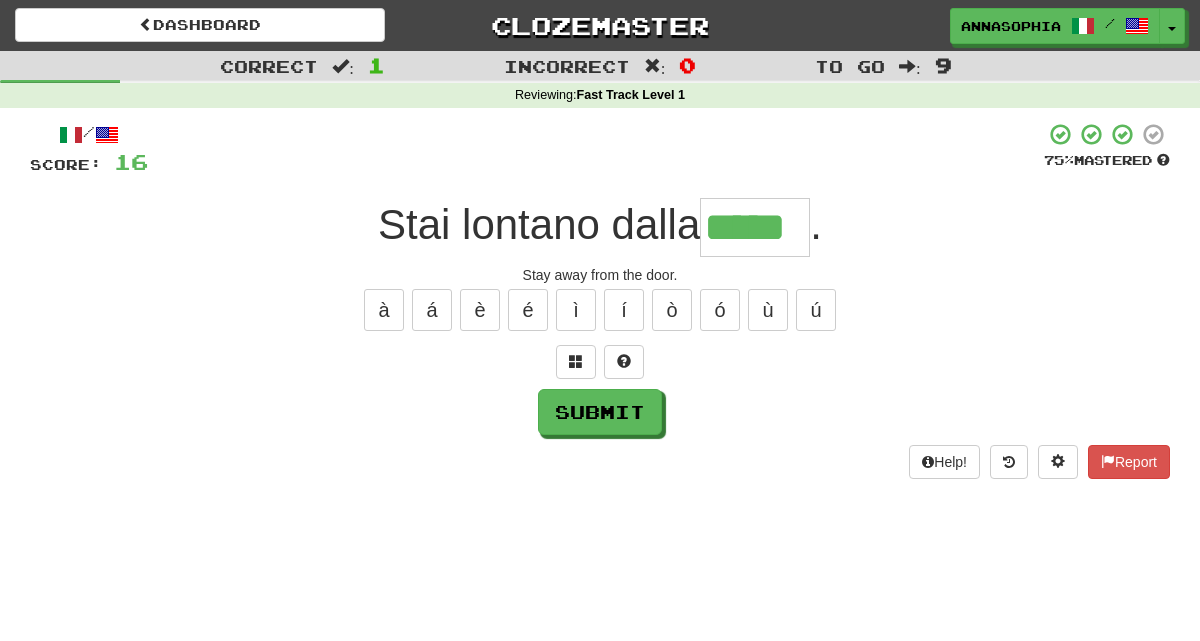 type on "*****" 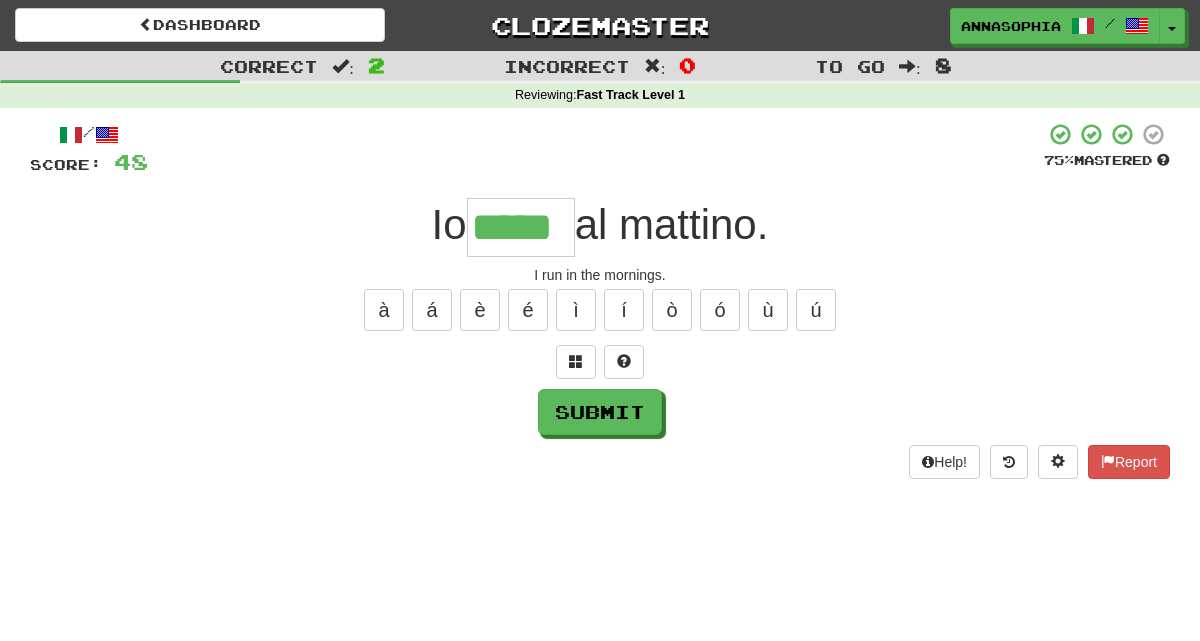 type on "*****" 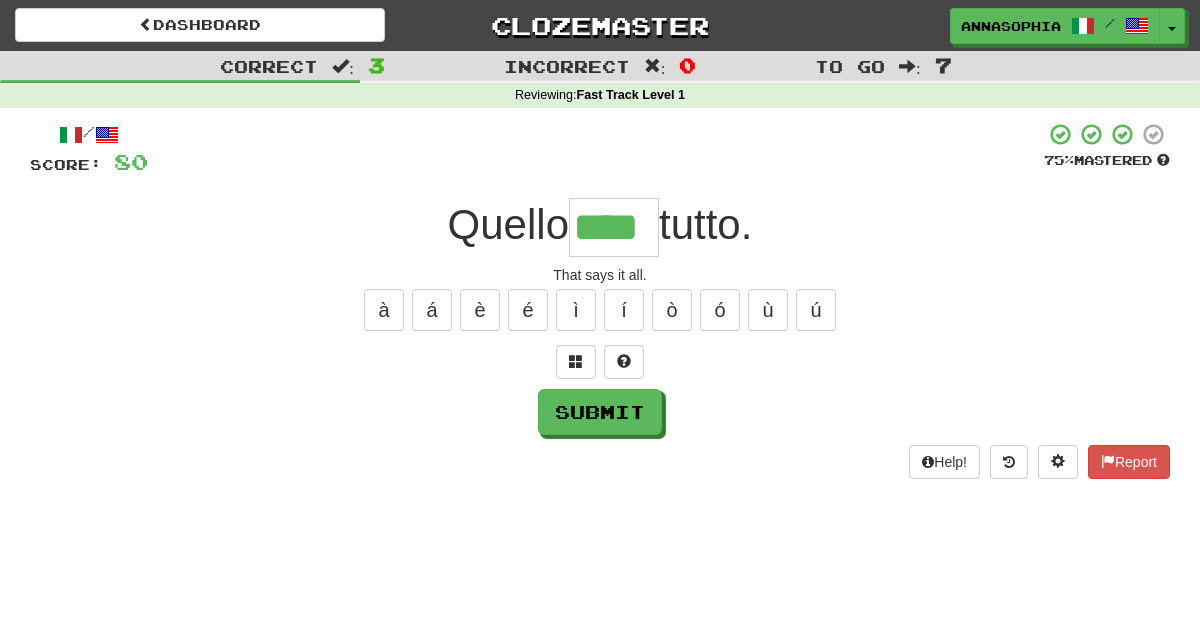 type on "****" 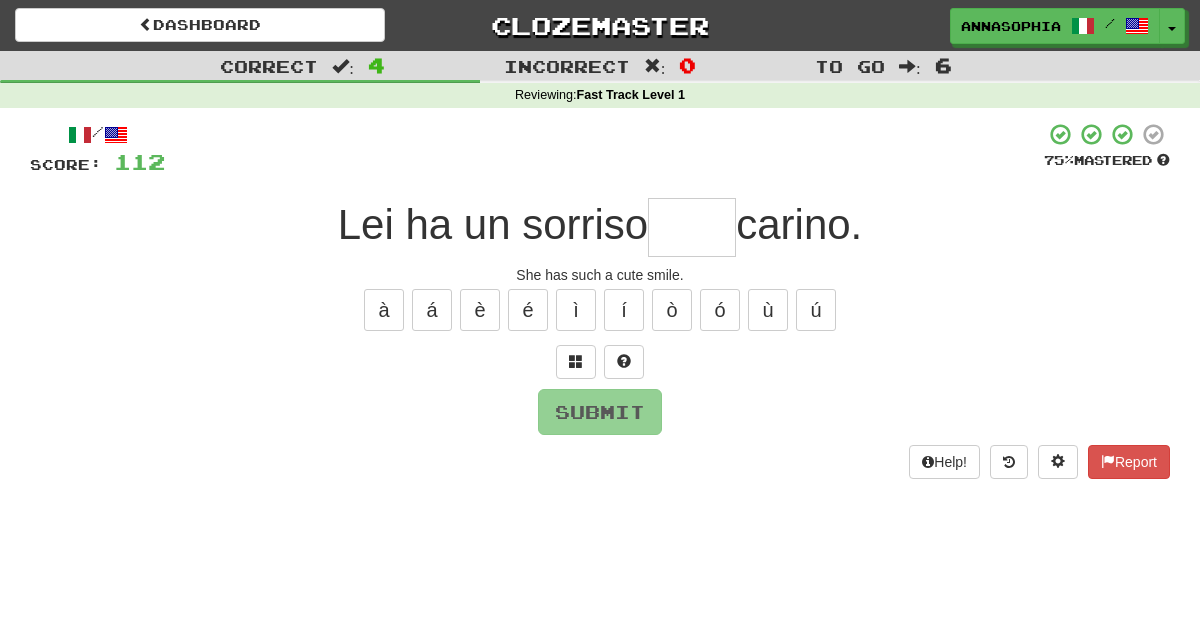 type on "*" 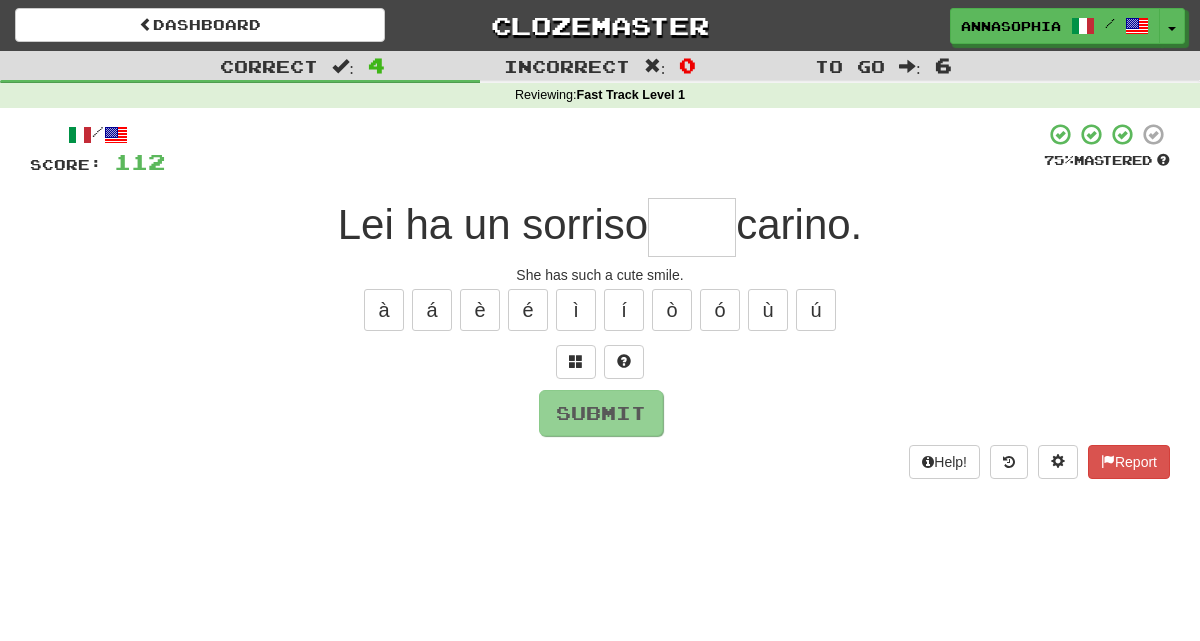 scroll, scrollTop: 0, scrollLeft: 0, axis: both 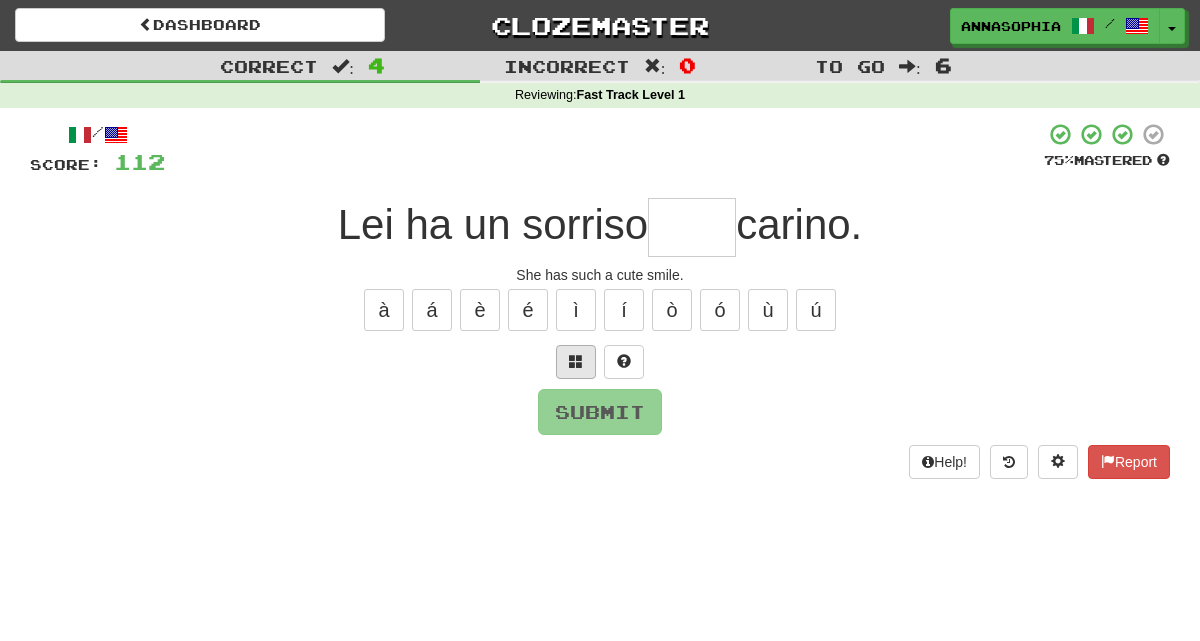 click at bounding box center [576, 362] 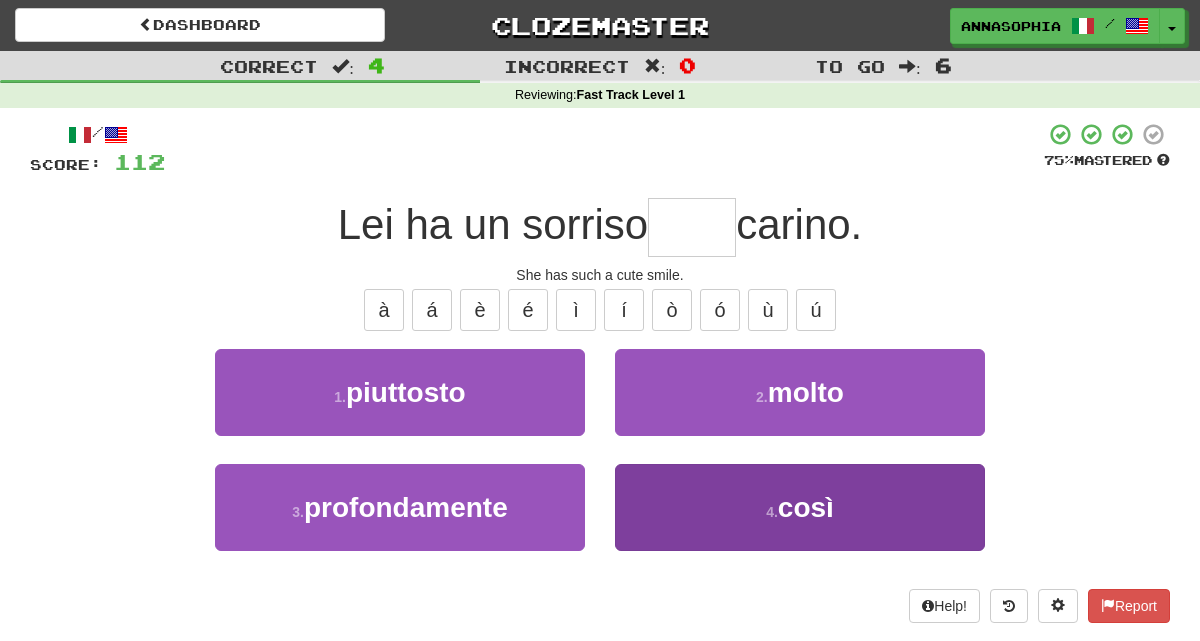 scroll, scrollTop: 4, scrollLeft: 1, axis: both 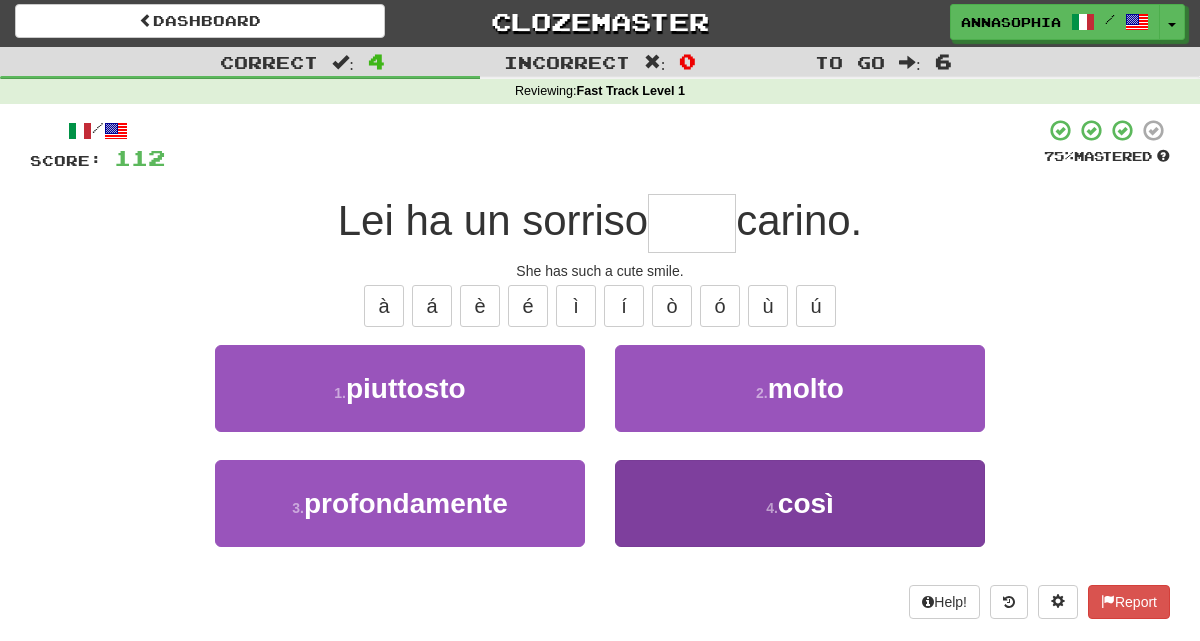 click on "4 .  così" at bounding box center (800, 503) 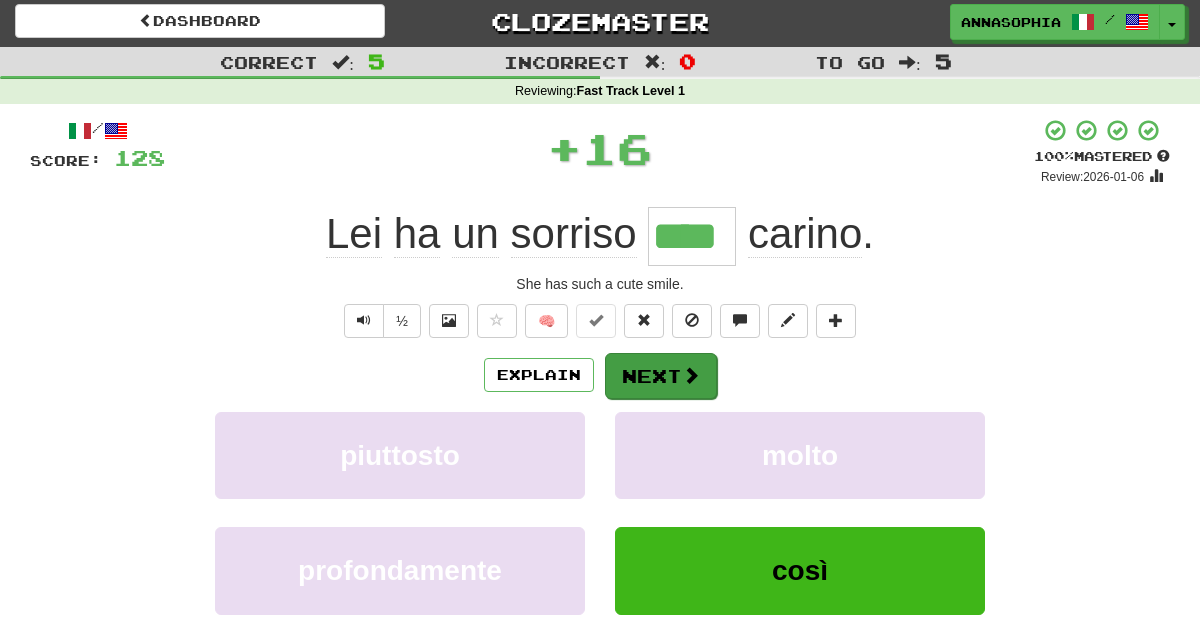 scroll, scrollTop: 4, scrollLeft: 0, axis: vertical 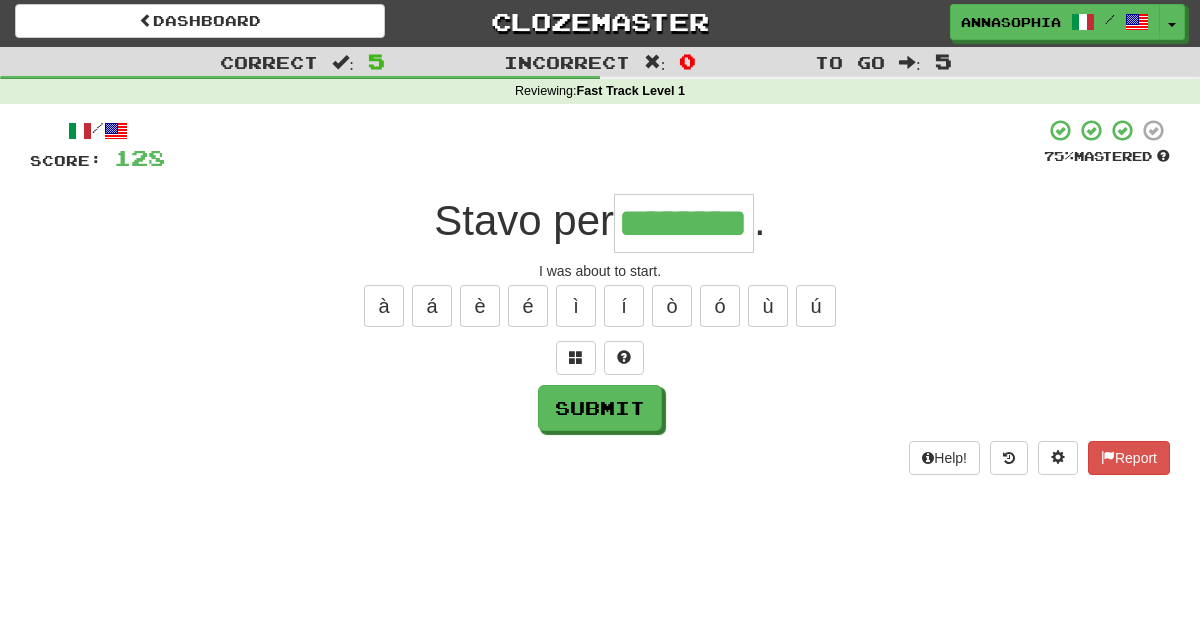 type on "********" 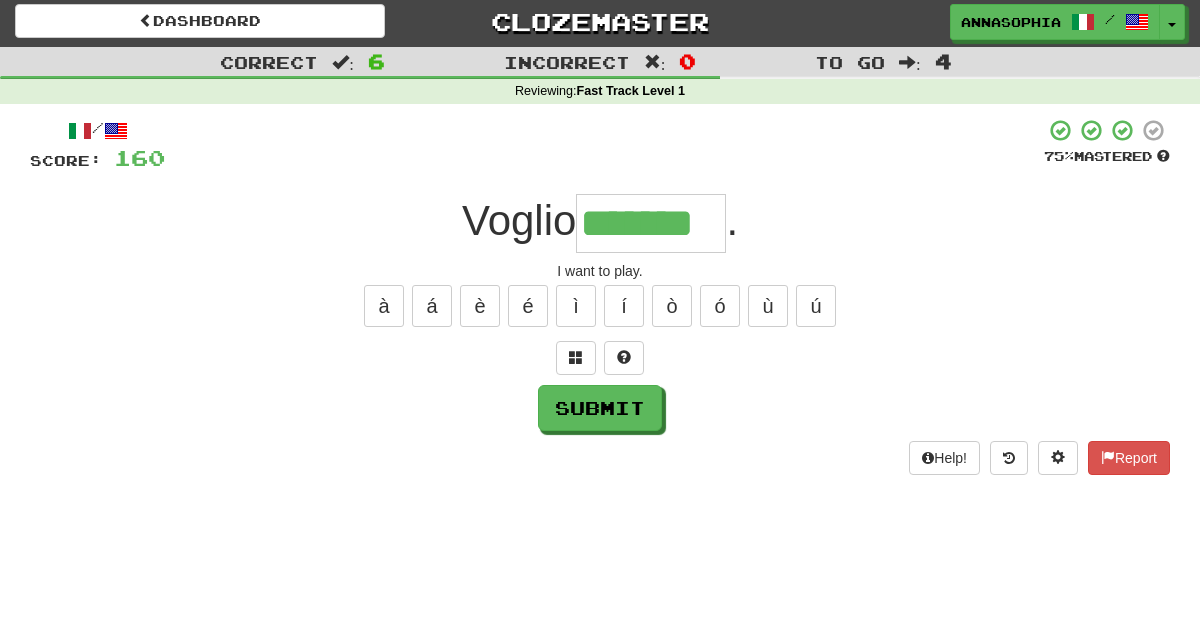 type on "*******" 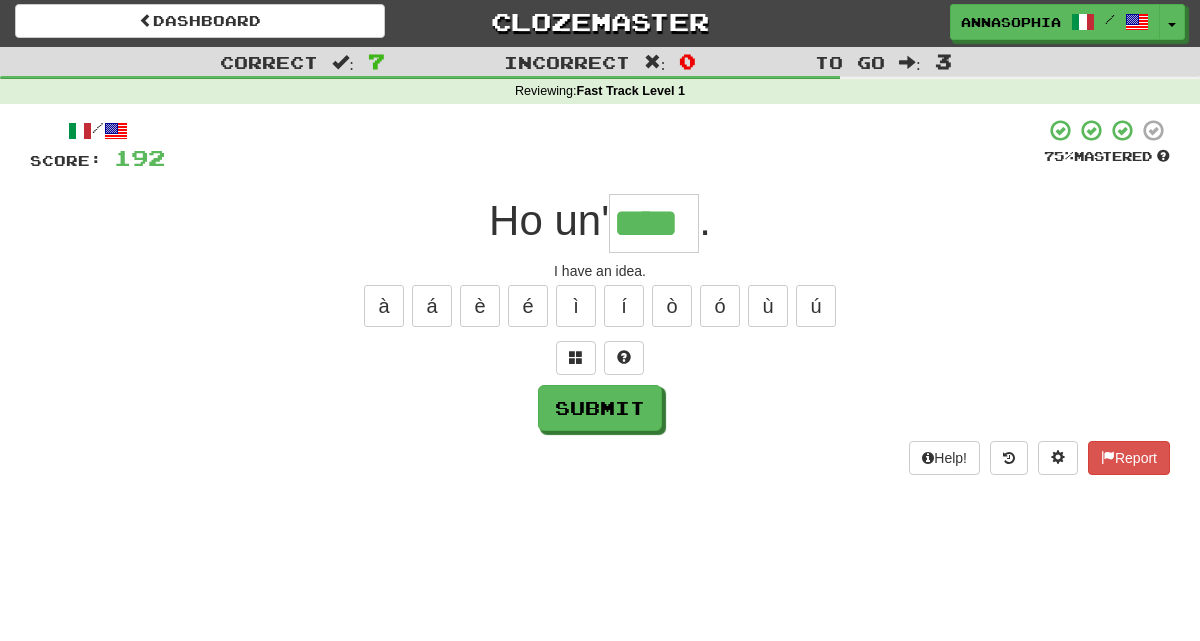 type on "****" 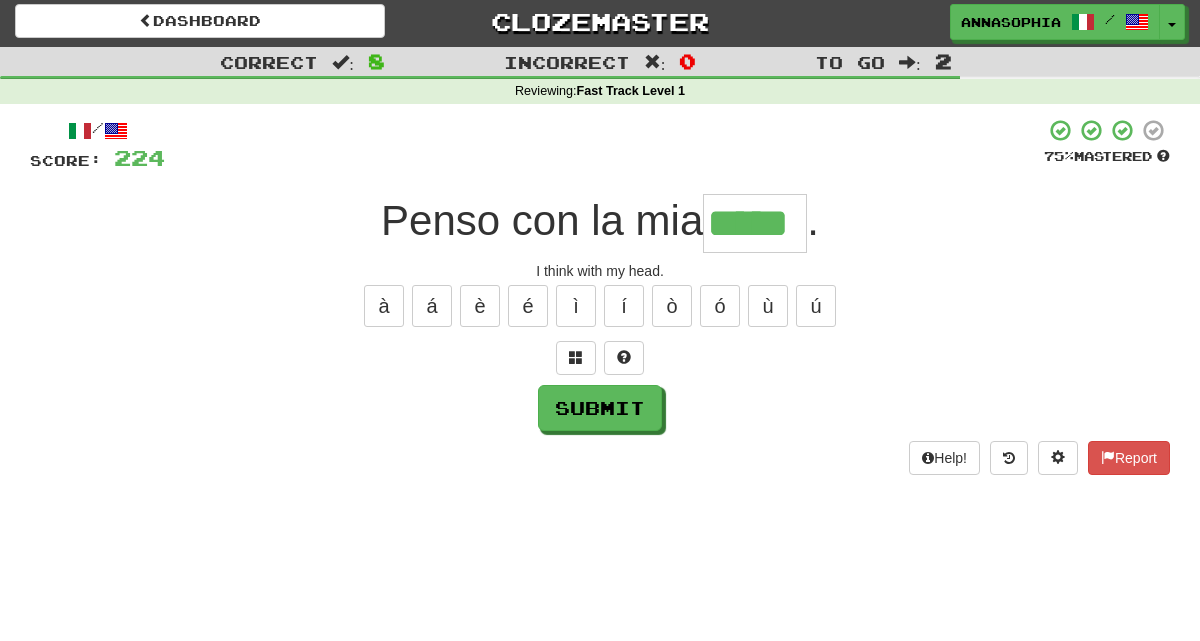 type on "*****" 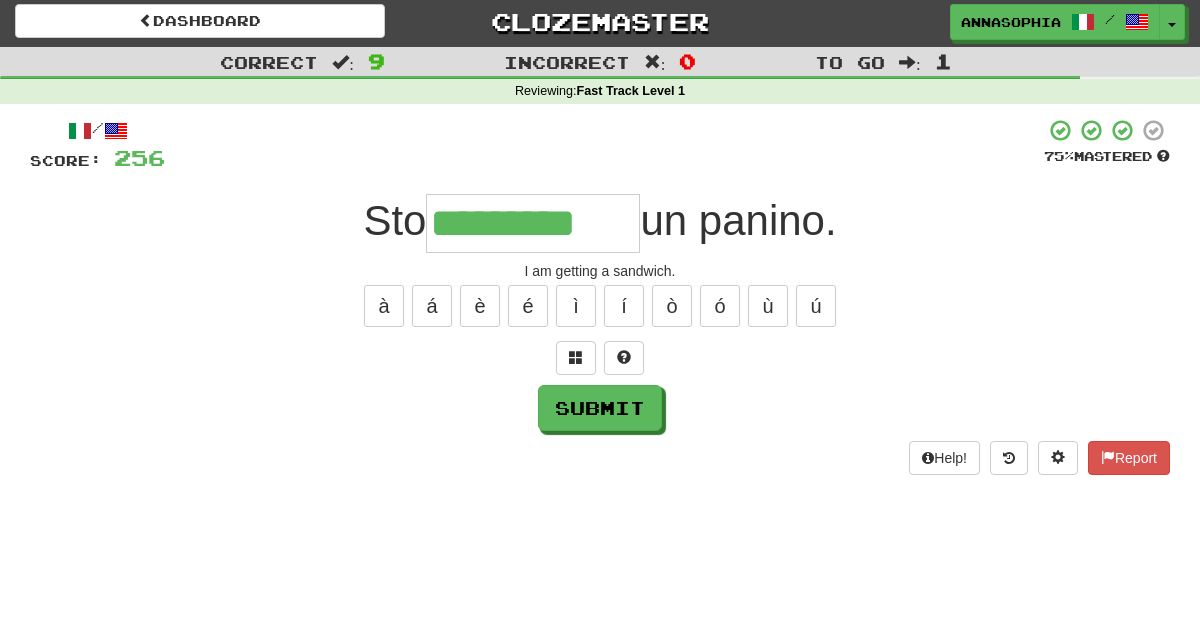 type on "*********" 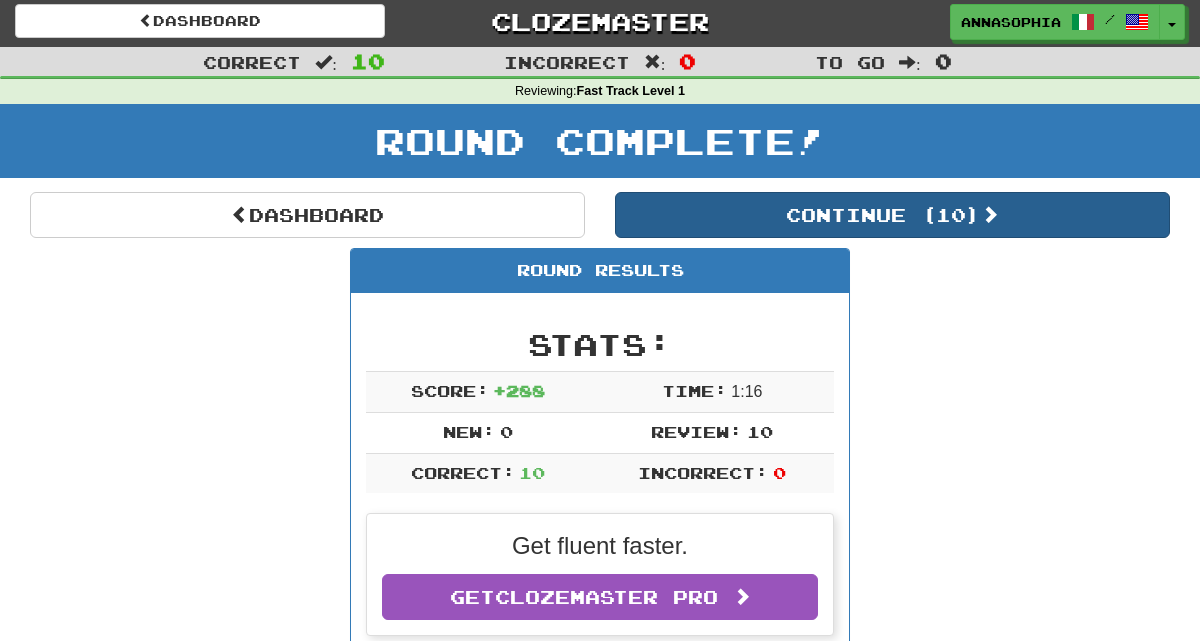 click on "Continue ( 10 )" at bounding box center (892, 215) 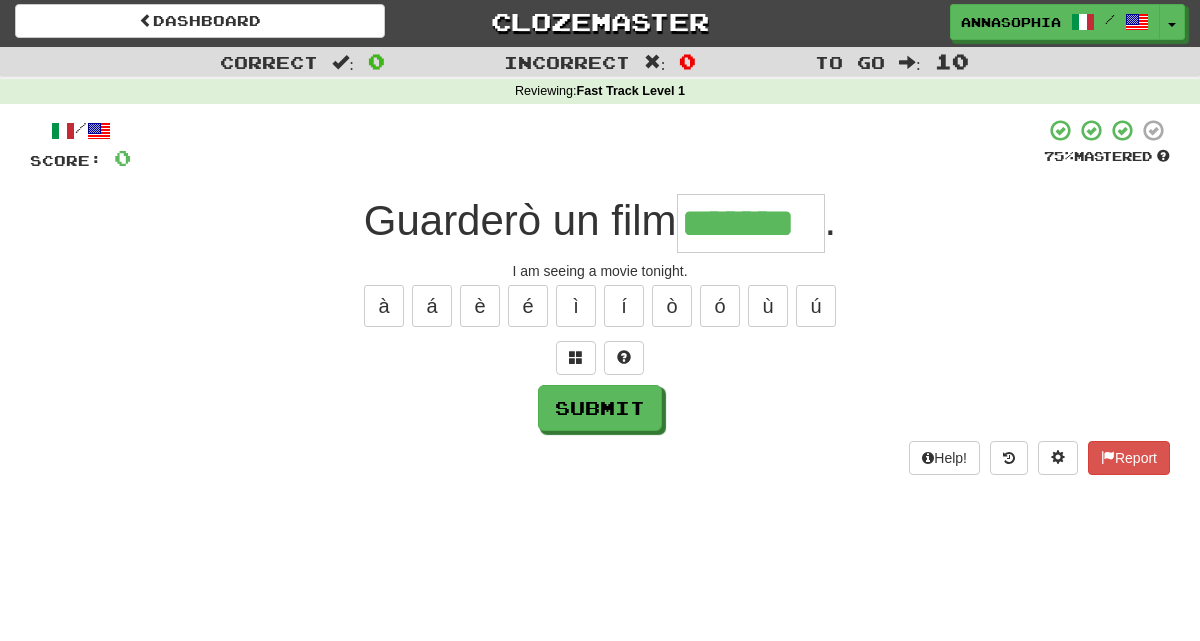 type on "*******" 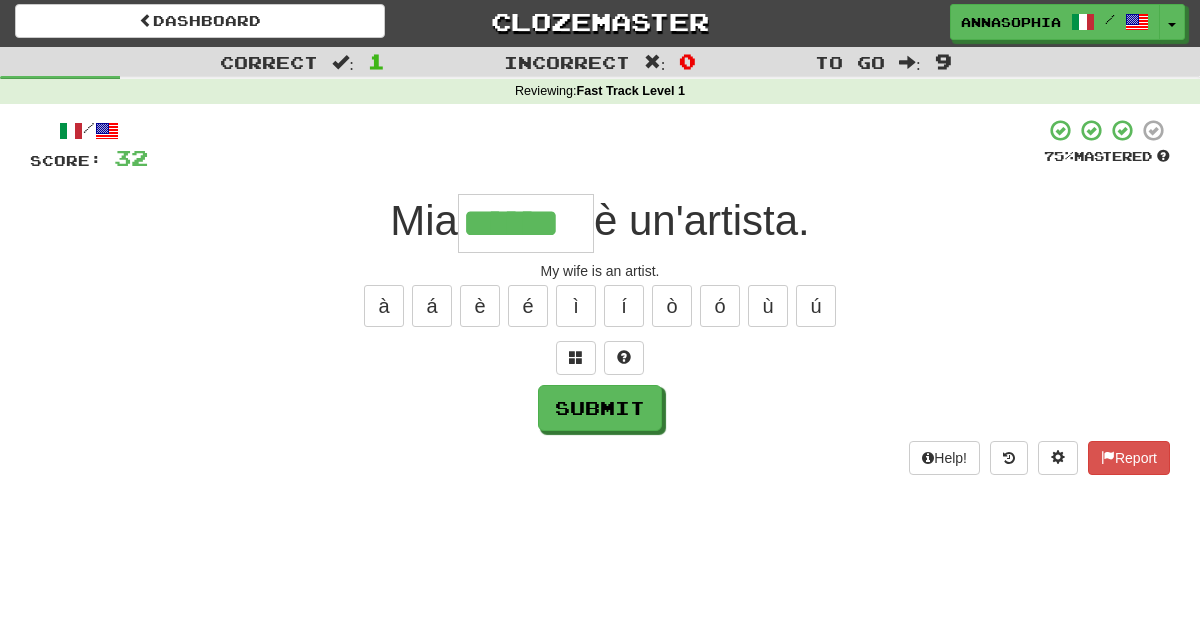 type on "******" 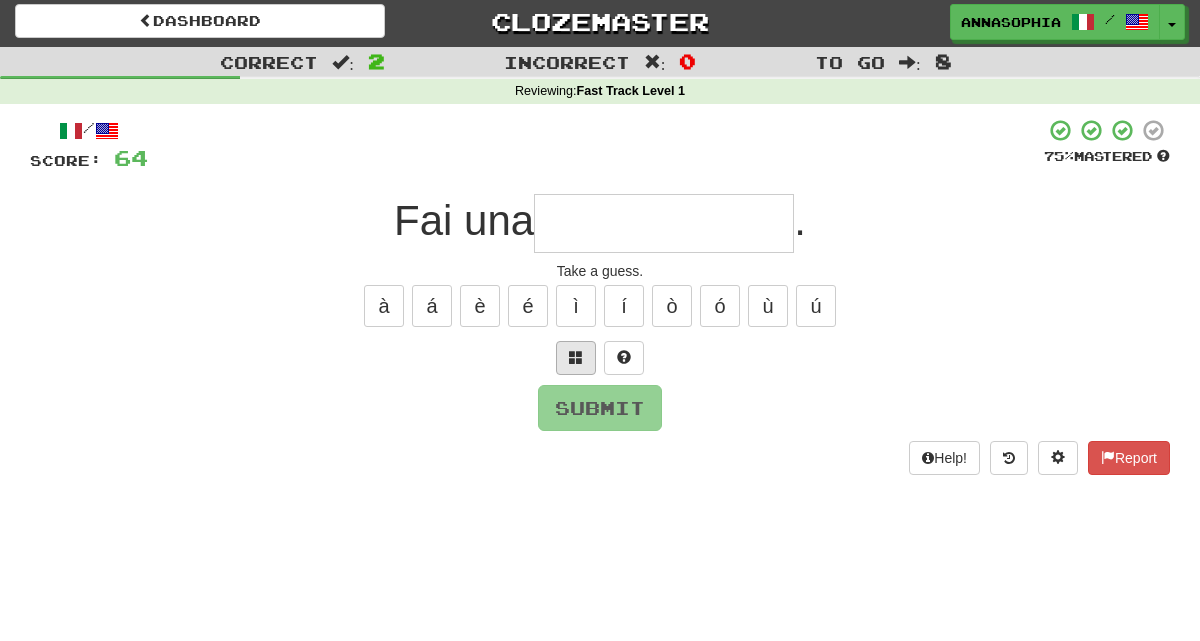 click at bounding box center (576, 358) 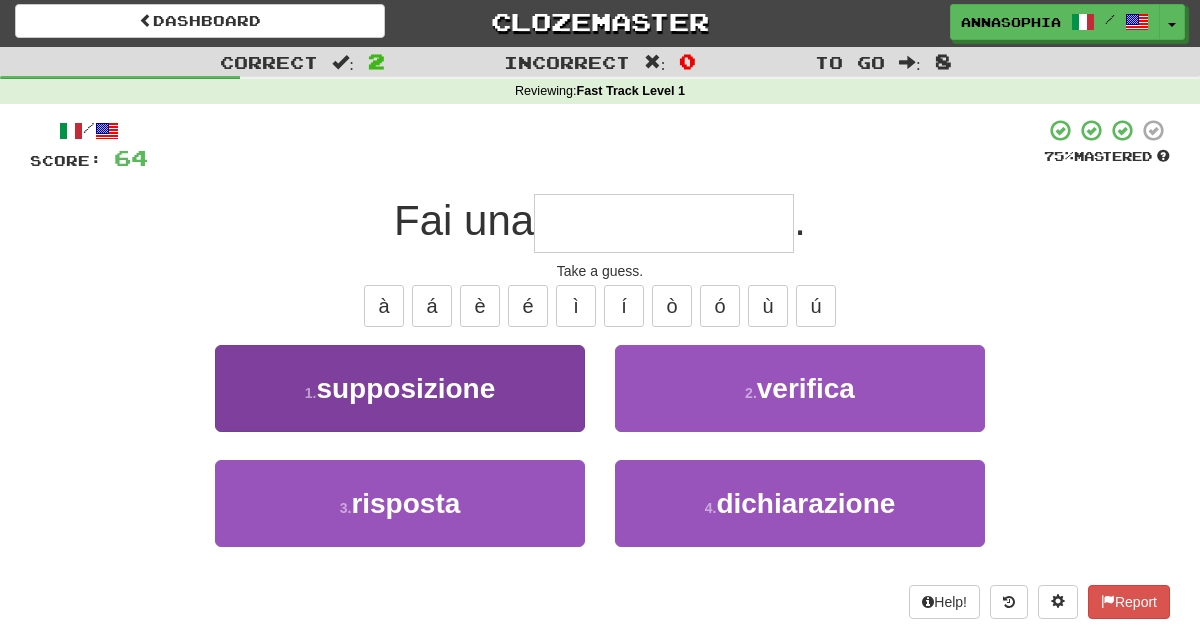 scroll, scrollTop: 4, scrollLeft: 1, axis: both 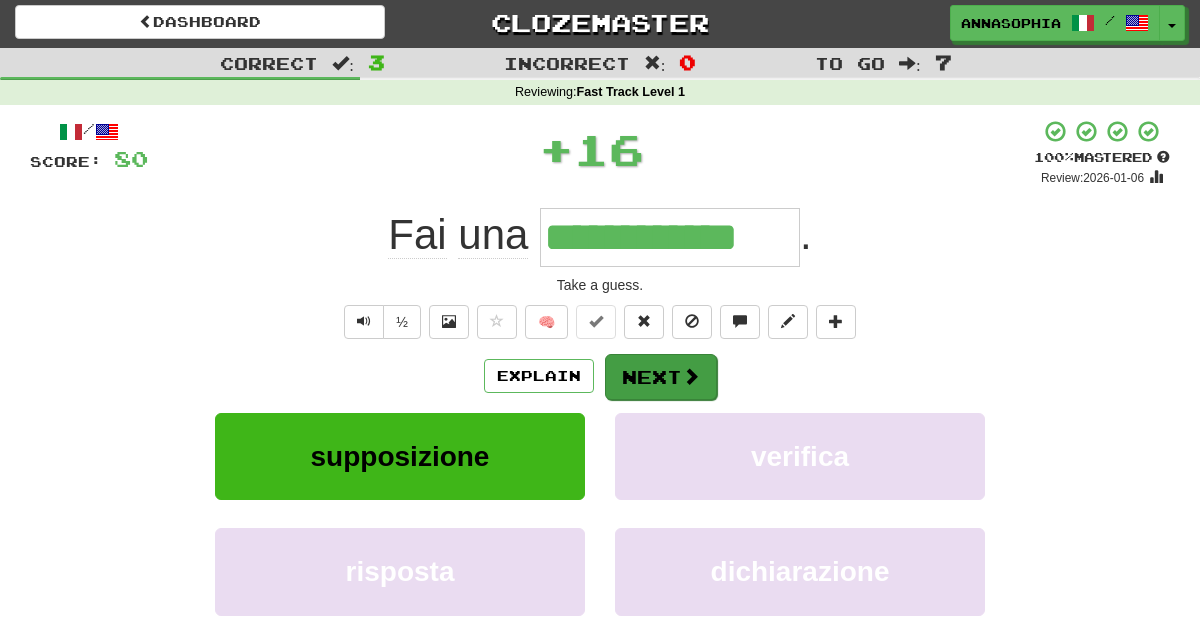 click on "Next" at bounding box center [661, 377] 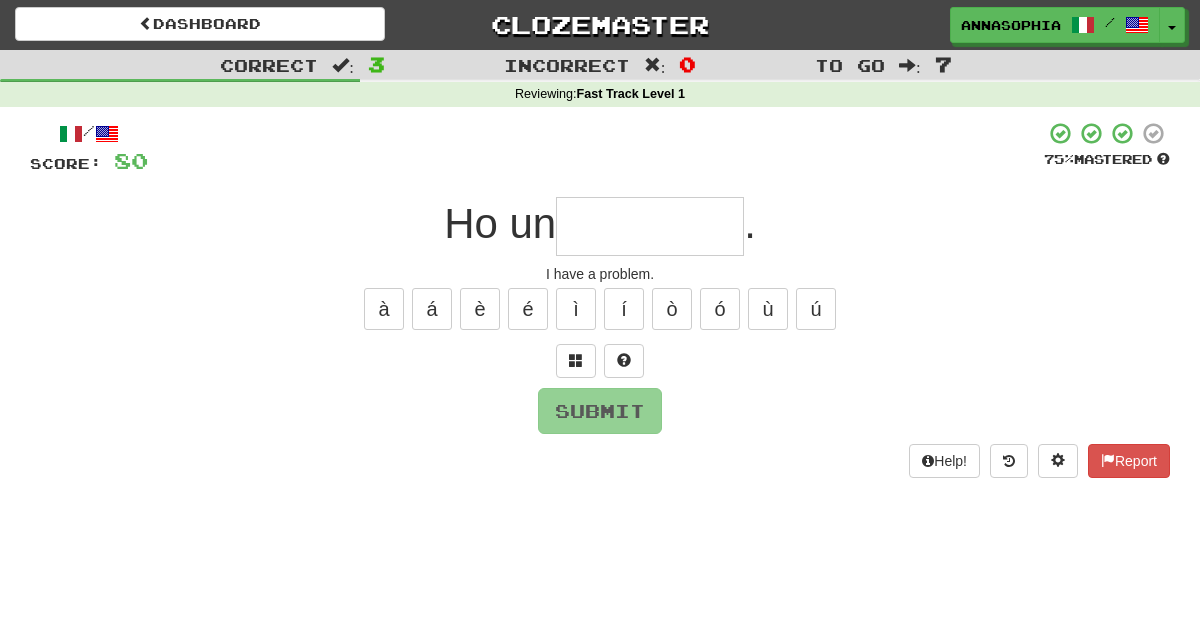 scroll, scrollTop: 1, scrollLeft: 0, axis: vertical 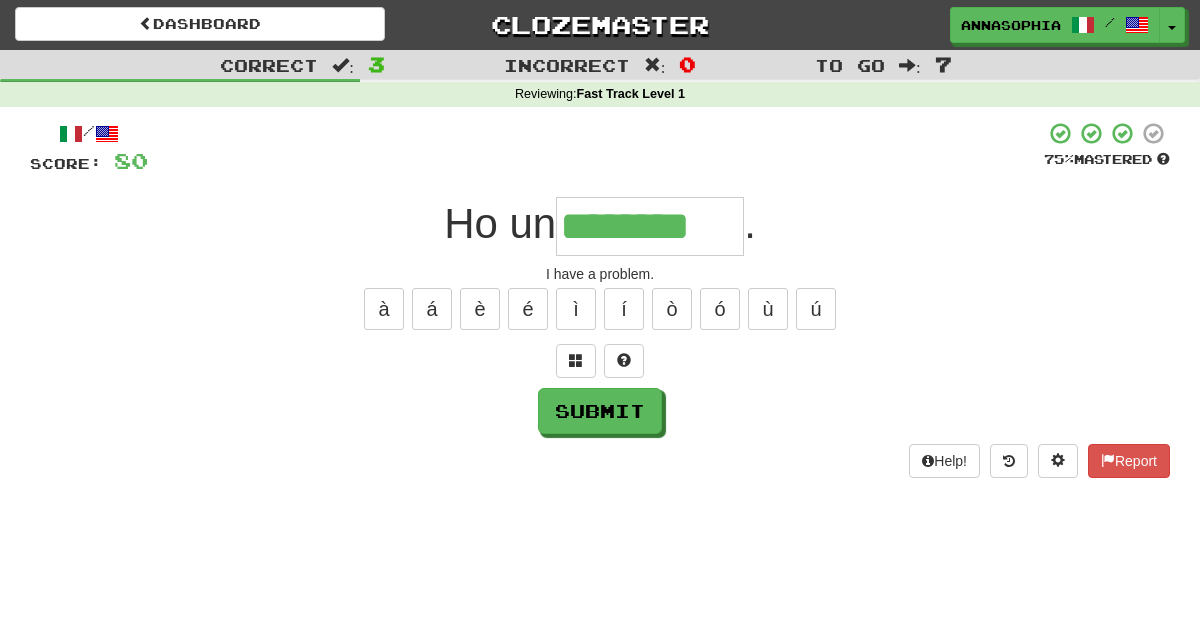 type on "********" 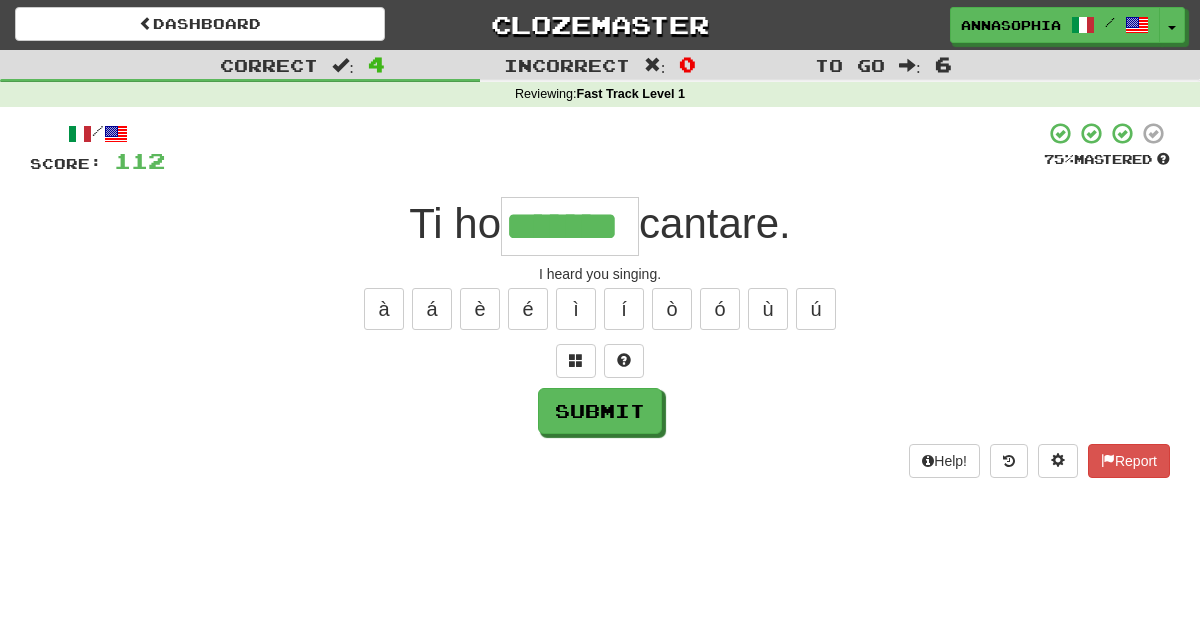 type on "*******" 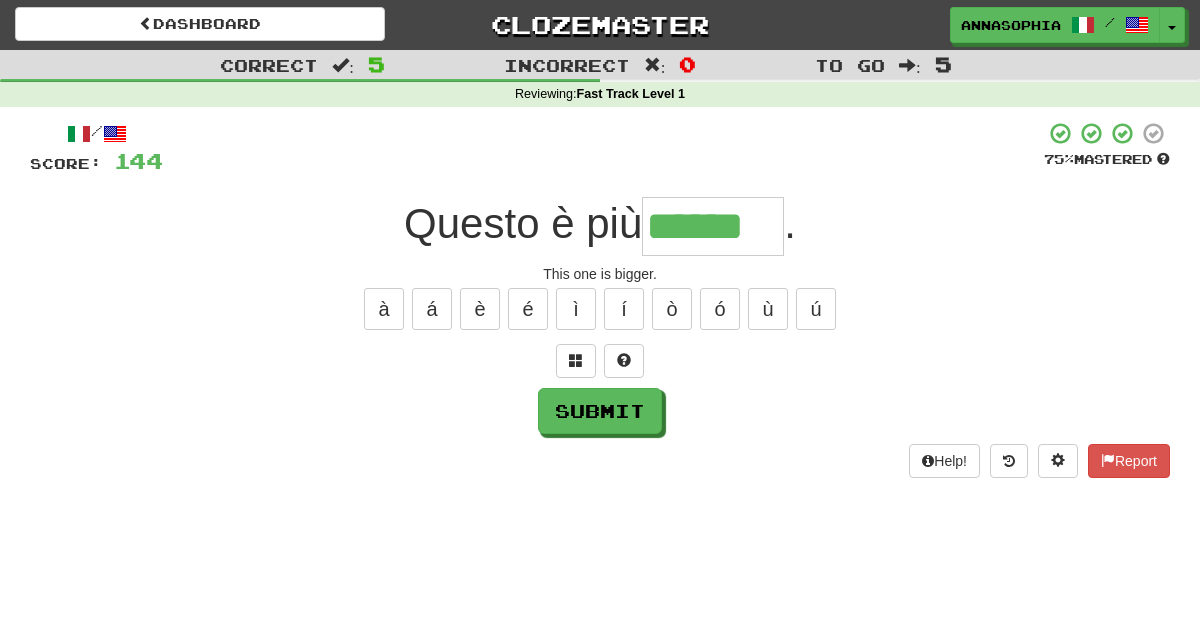 type on "******" 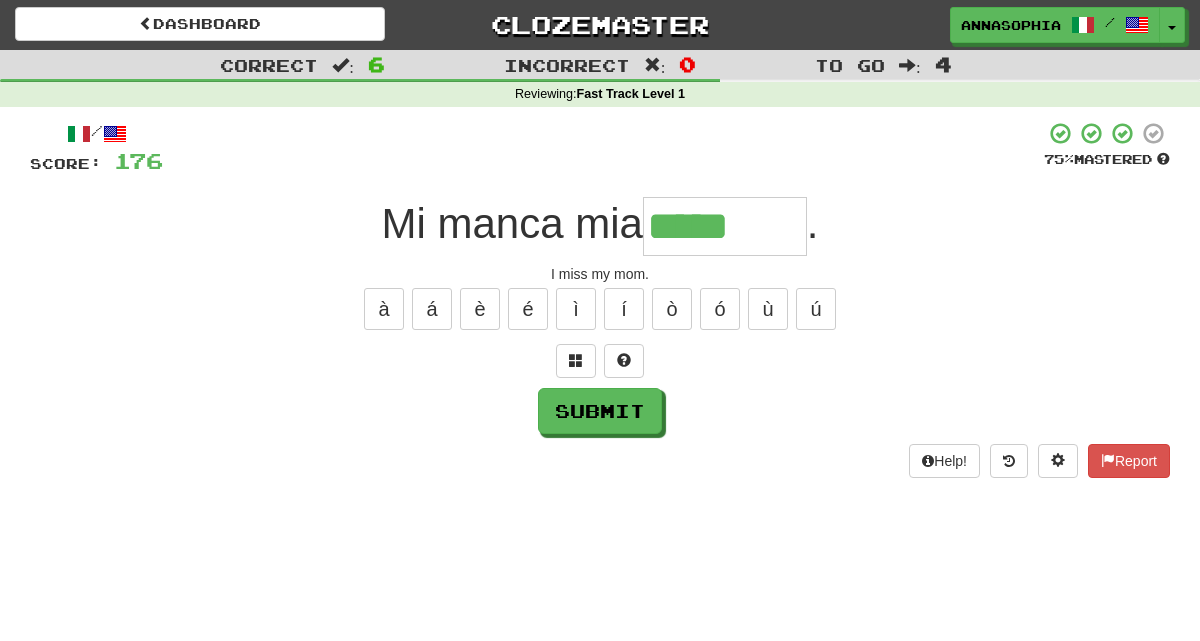 type on "*****" 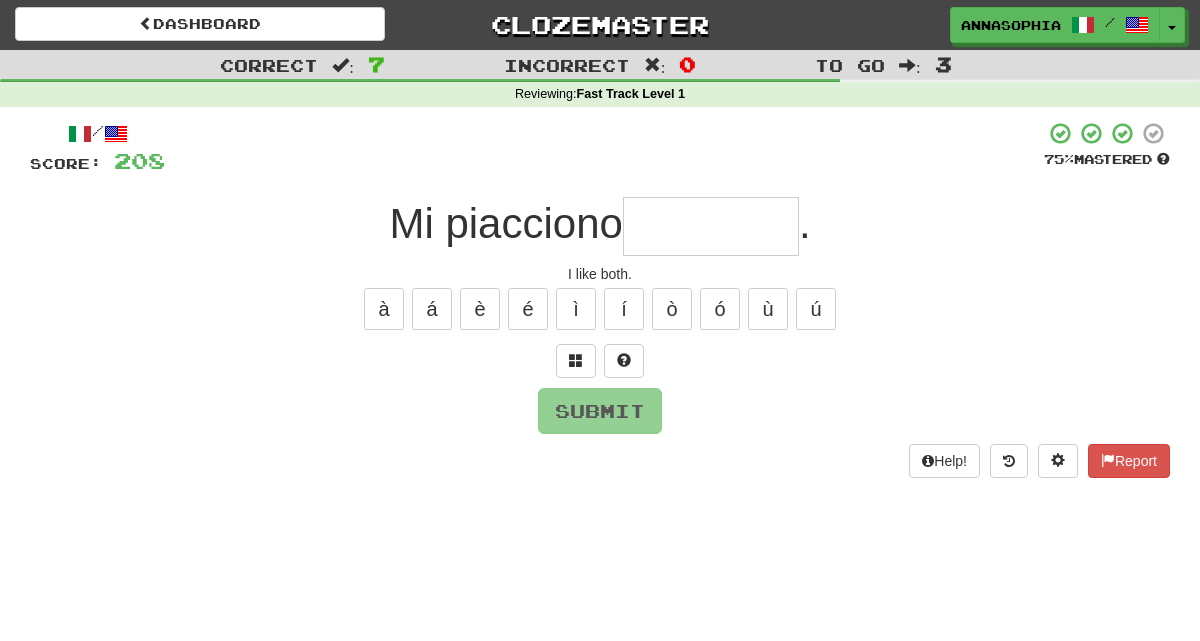type on "*" 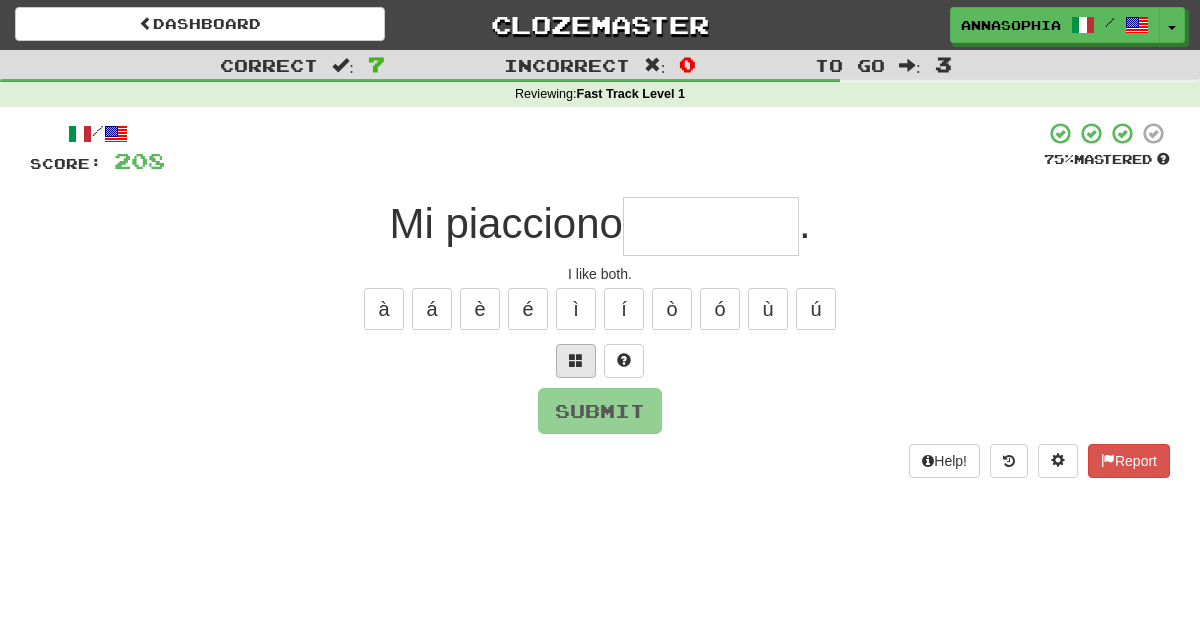 click at bounding box center (576, 360) 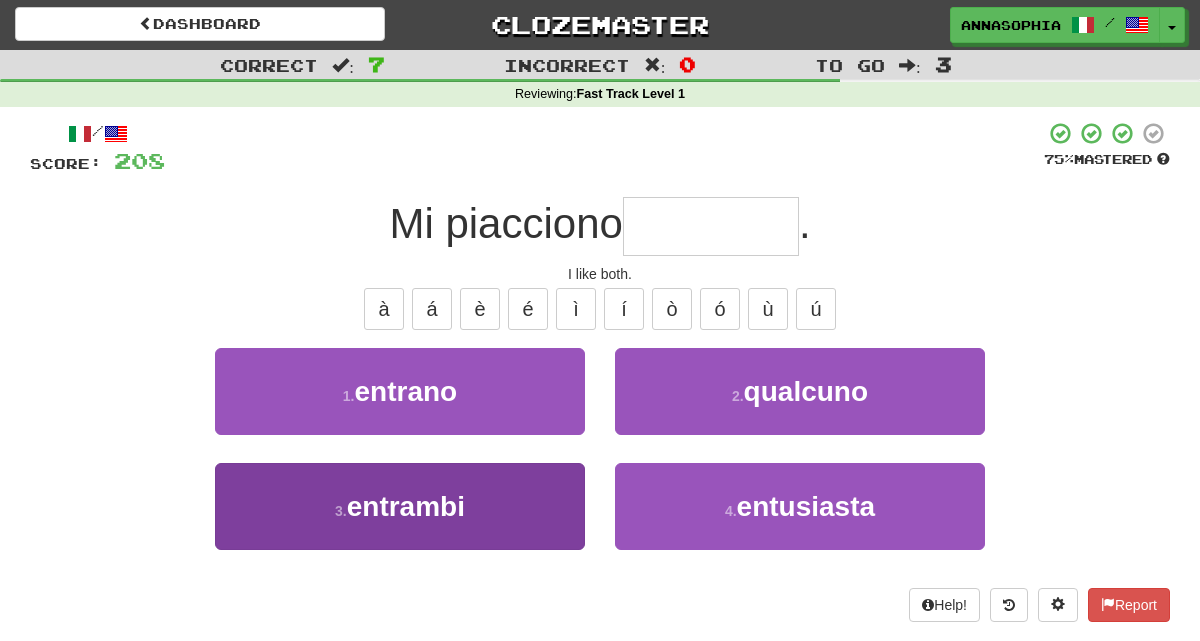 click on "3 .  entrambi" at bounding box center [400, 506] 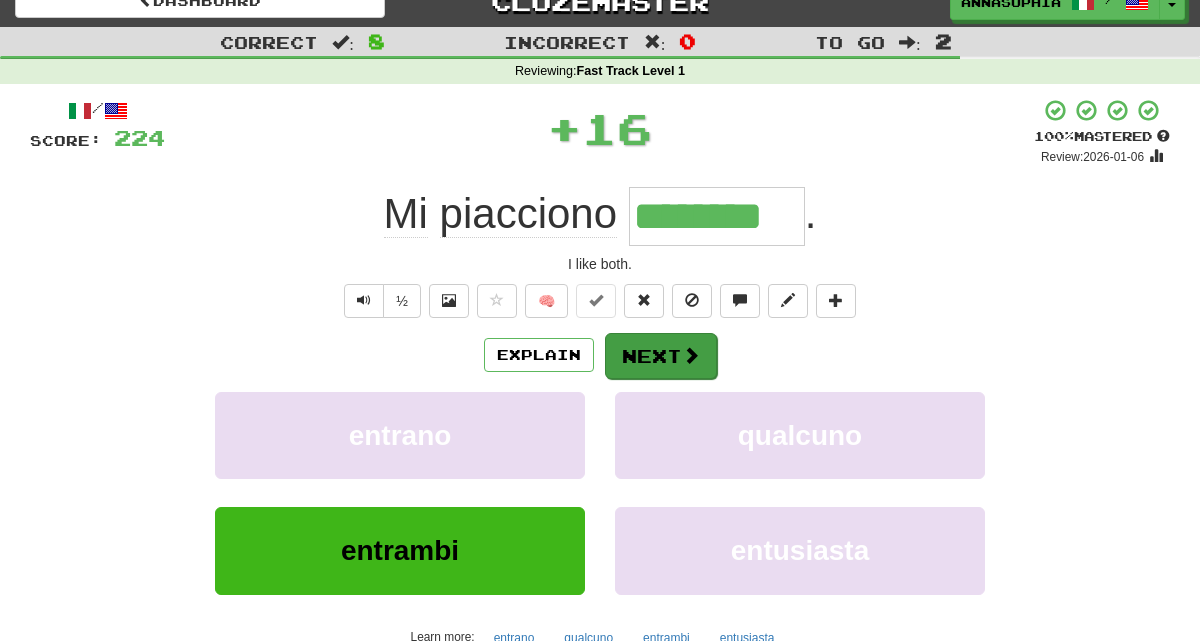 scroll, scrollTop: 30, scrollLeft: 0, axis: vertical 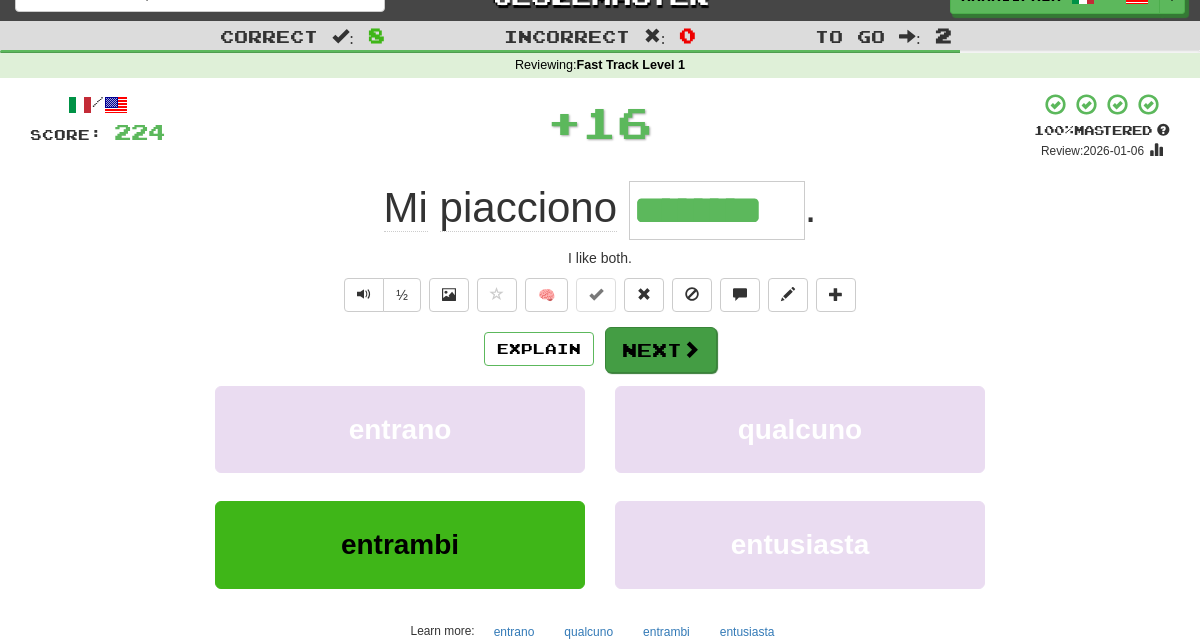 click on "Next" at bounding box center (661, 350) 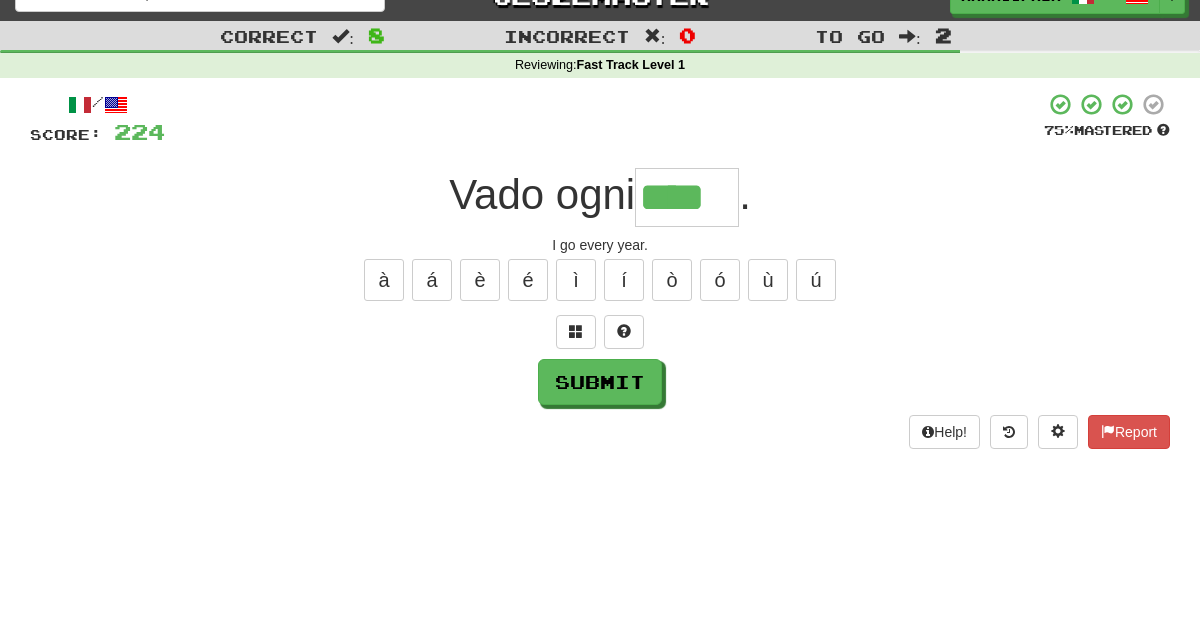 type on "****" 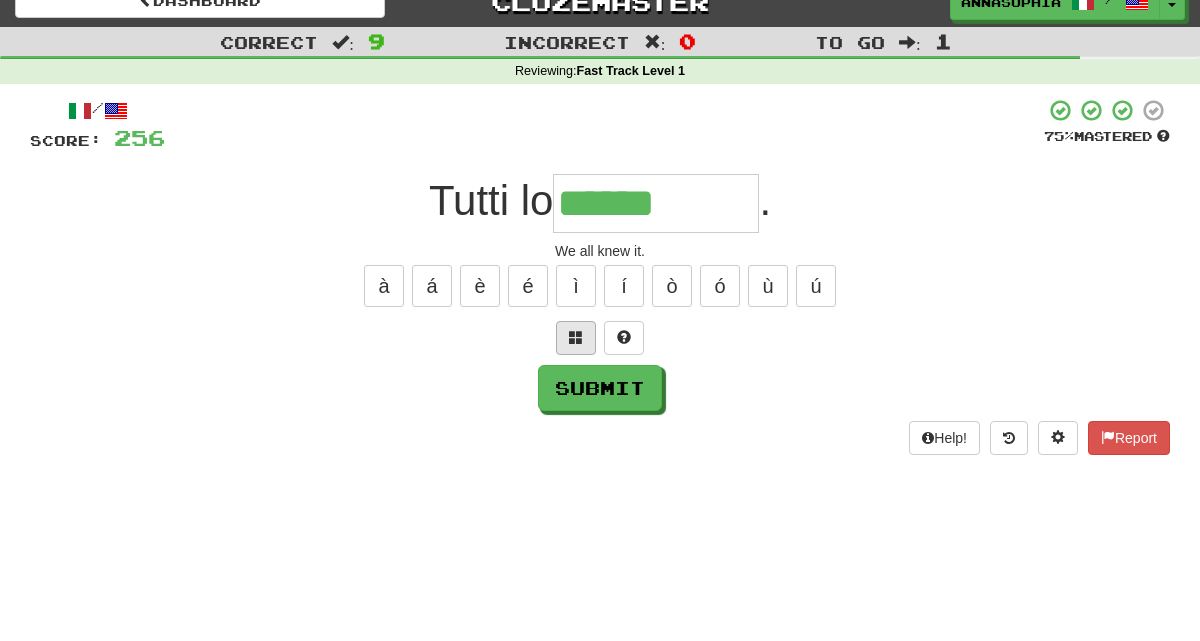 scroll, scrollTop: 22, scrollLeft: 0, axis: vertical 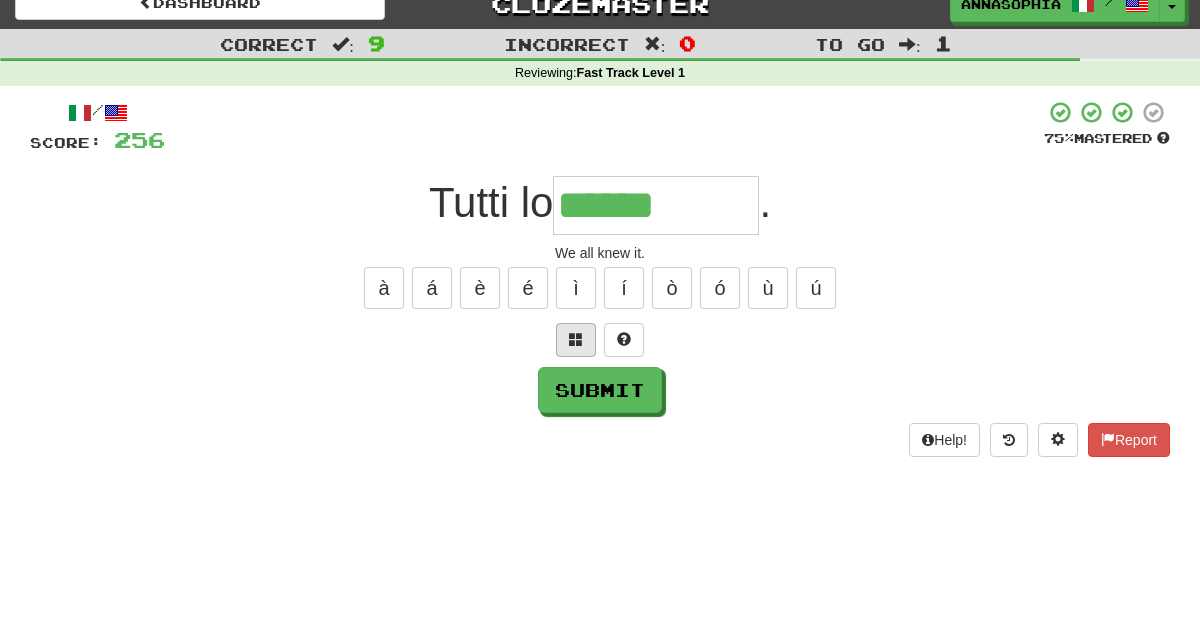 click at bounding box center [576, 339] 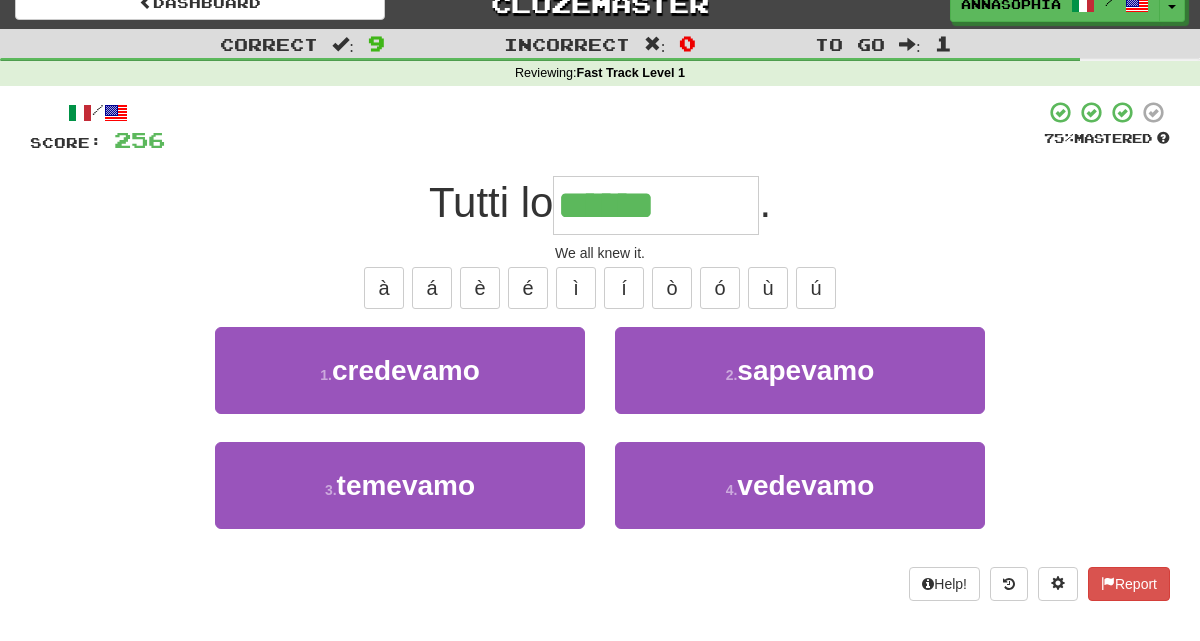 scroll, scrollTop: 30, scrollLeft: 1, axis: both 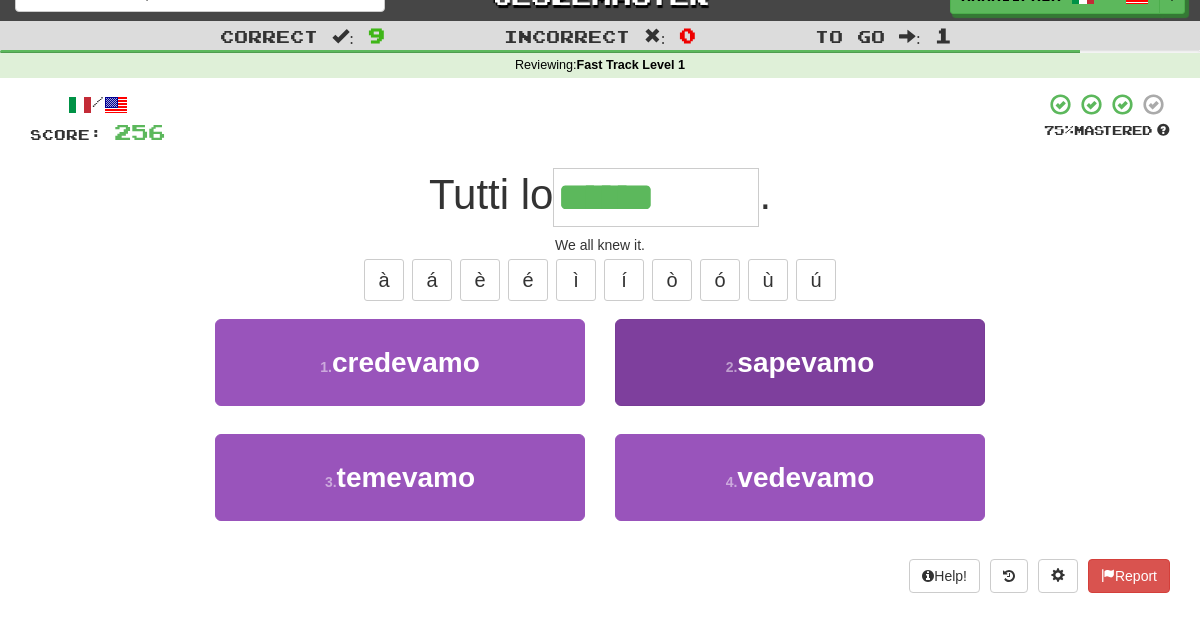click on "2 .  sapevamo" at bounding box center [800, 362] 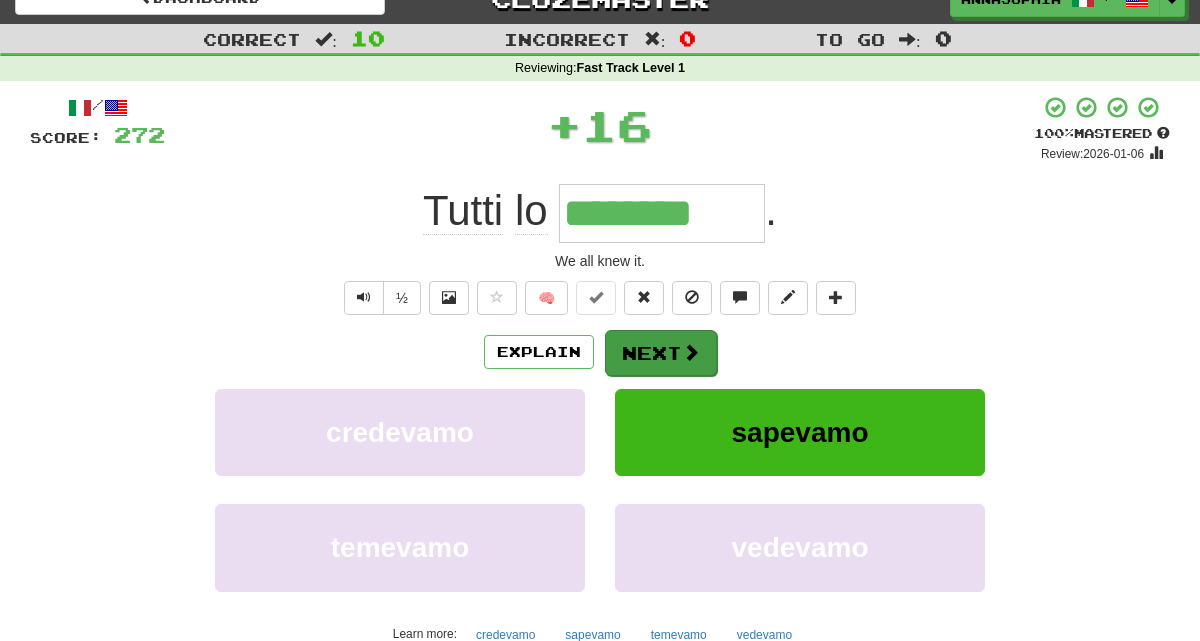 scroll, scrollTop: 27, scrollLeft: 0, axis: vertical 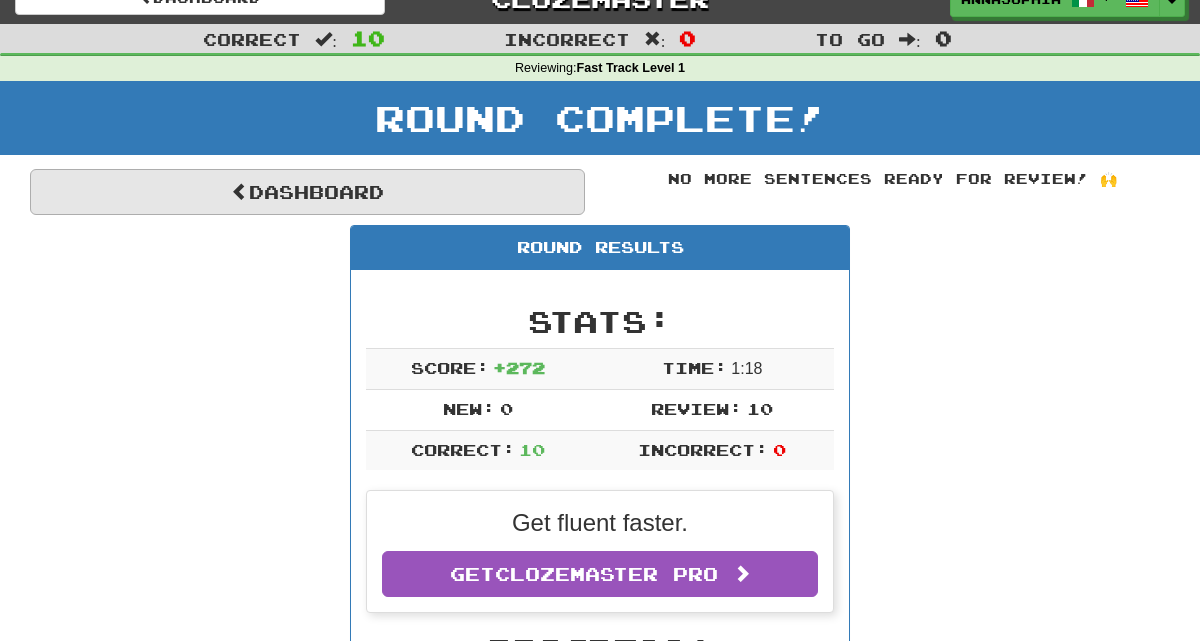 click on "Dashboard" at bounding box center [307, 192] 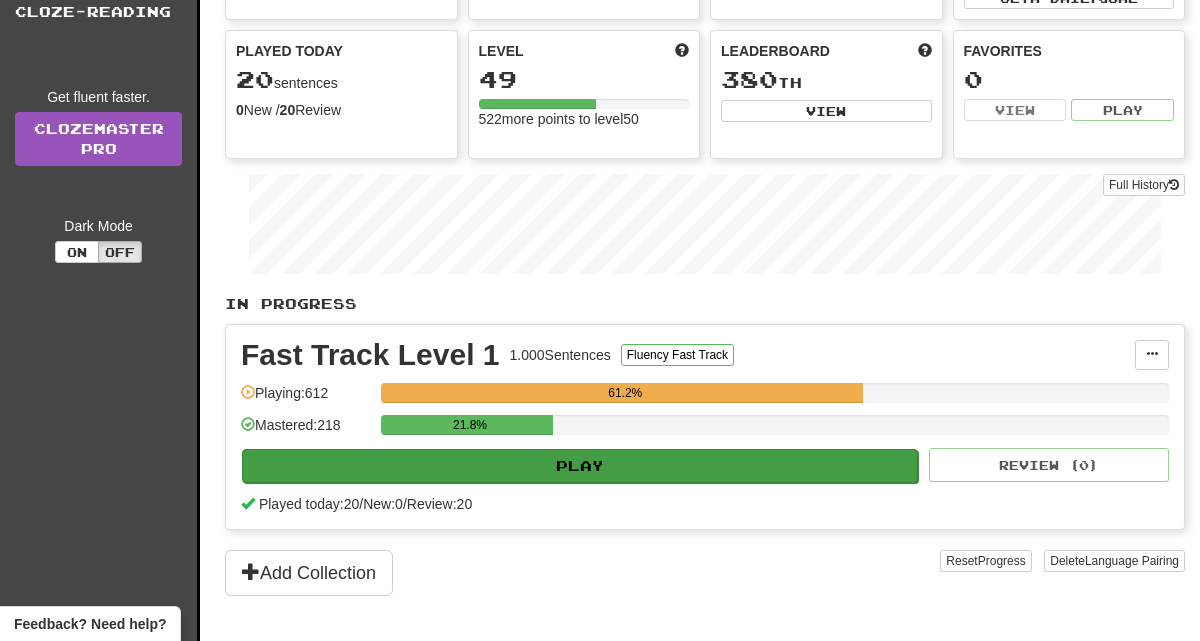 scroll, scrollTop: 175, scrollLeft: 0, axis: vertical 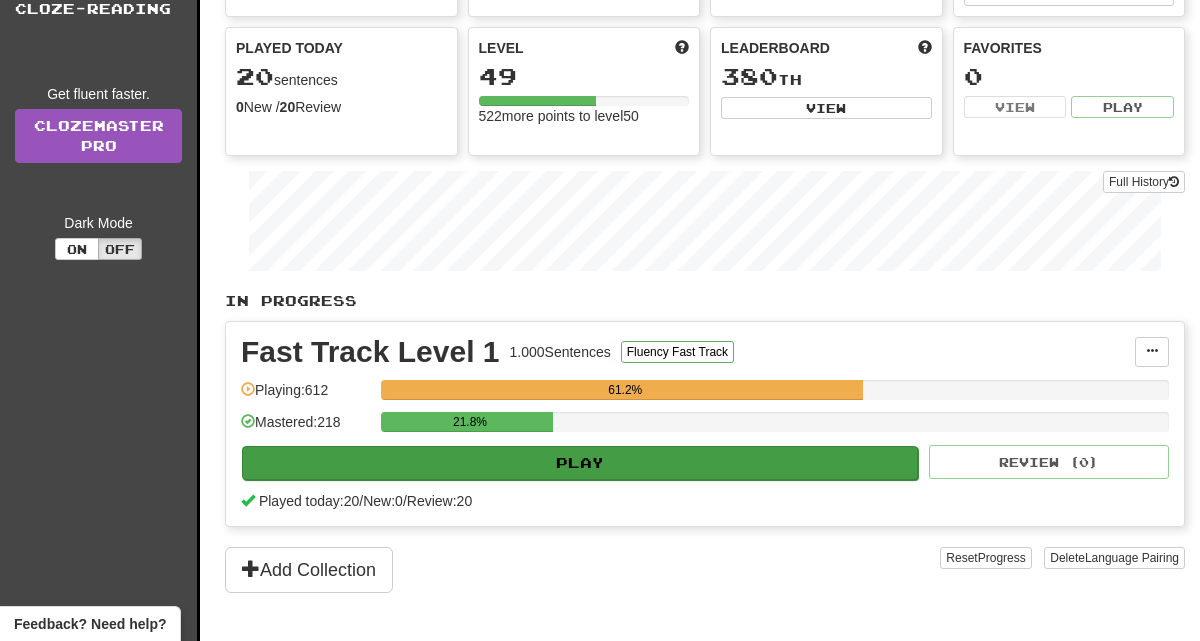 click on "Play" at bounding box center (580, 463) 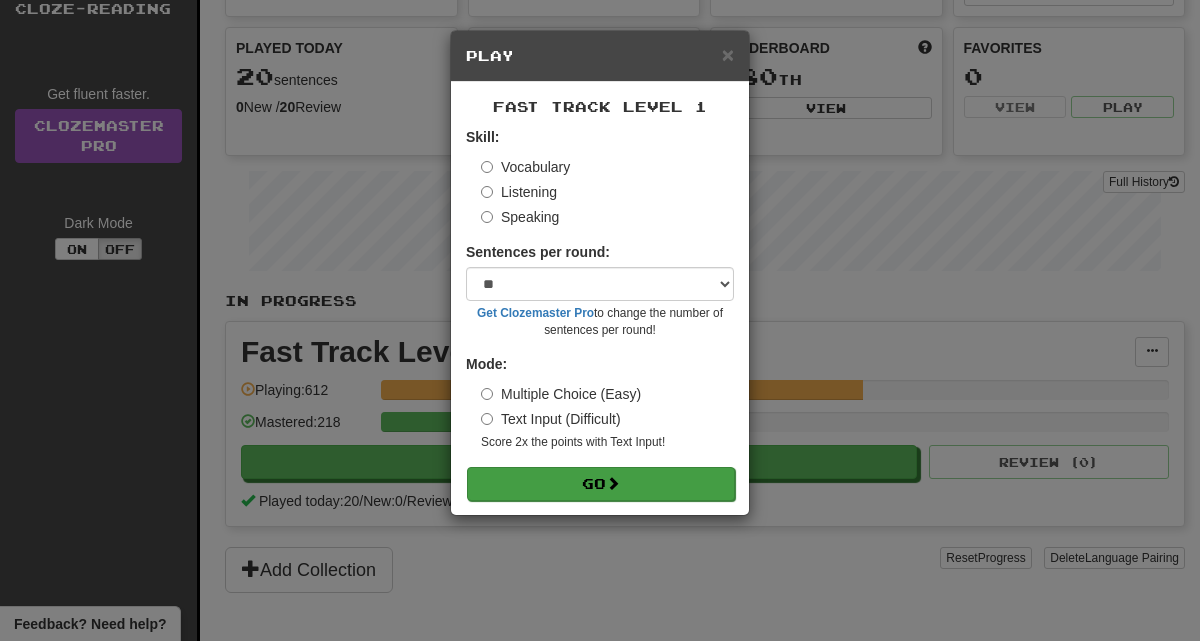 click on "Go" at bounding box center [601, 484] 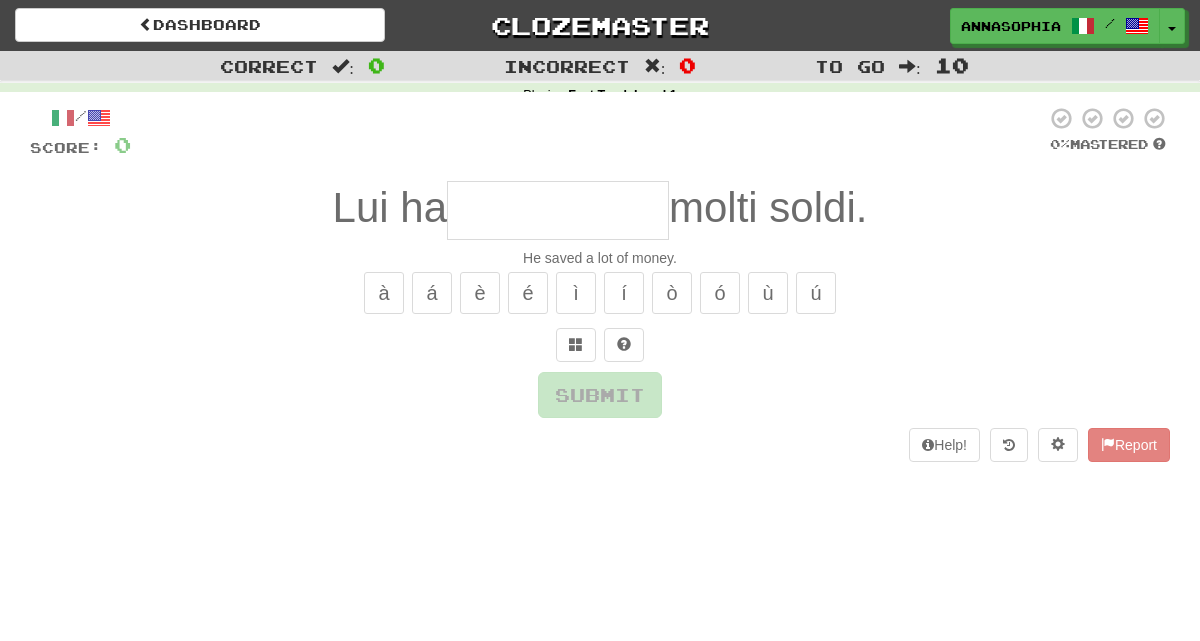 scroll, scrollTop: 0, scrollLeft: 0, axis: both 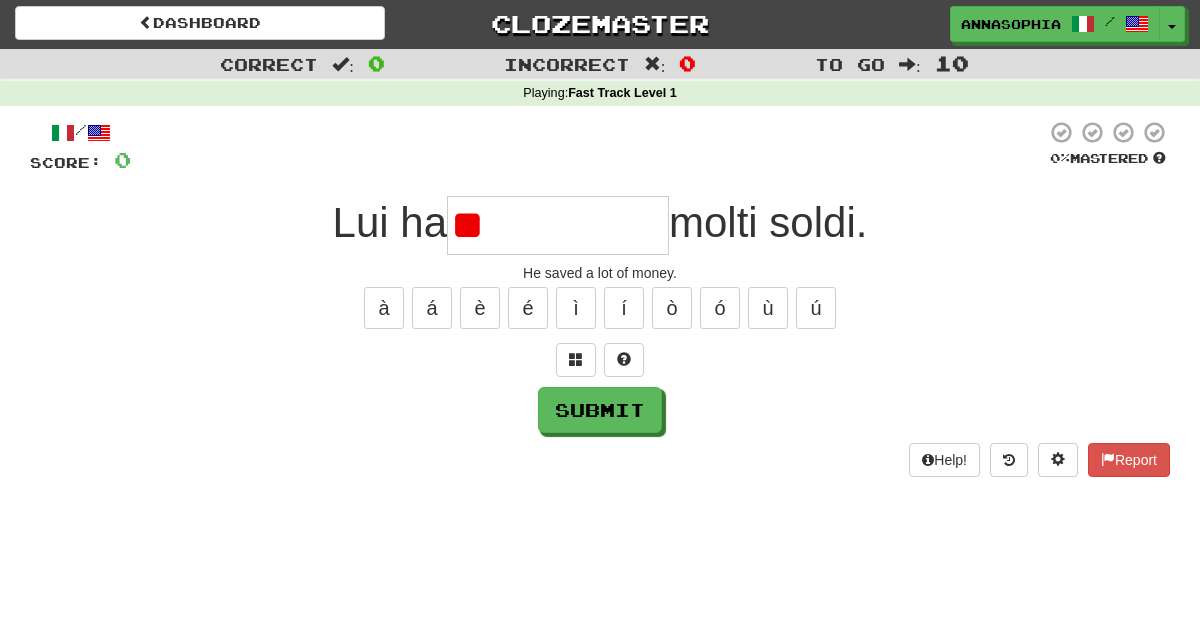 type on "*" 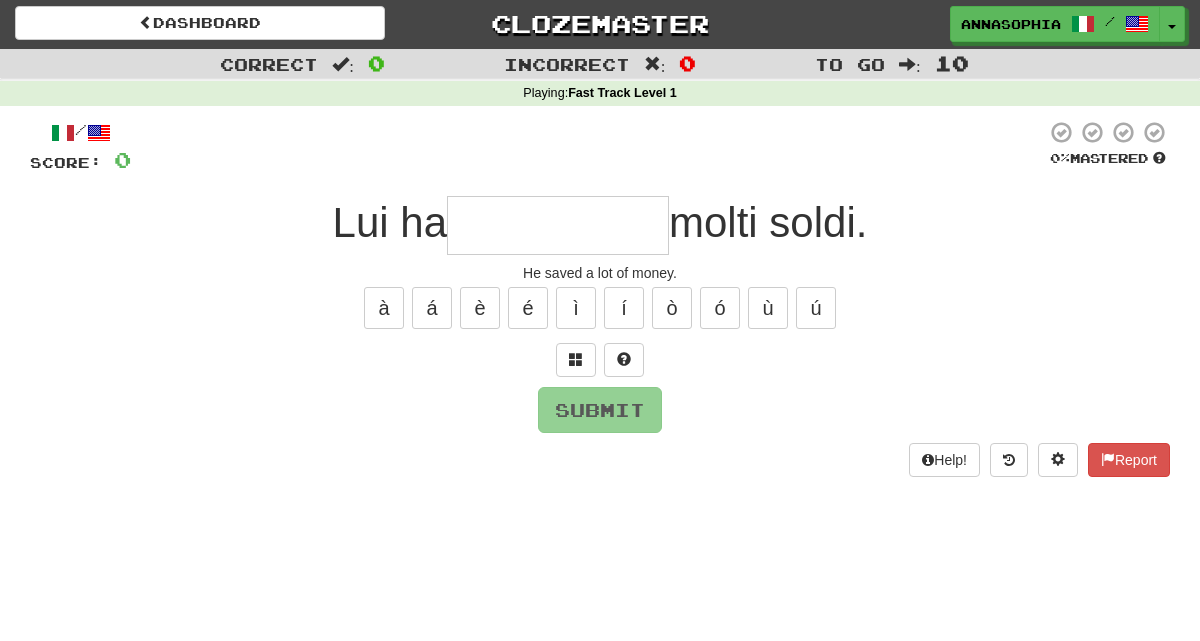 click on "/  Score:   0 0 %  Mastered Lui ha   molti soldi. He saved a lot of money. à á è é ì í ò ó ù ú Submit  Help!  Report" at bounding box center [600, 298] 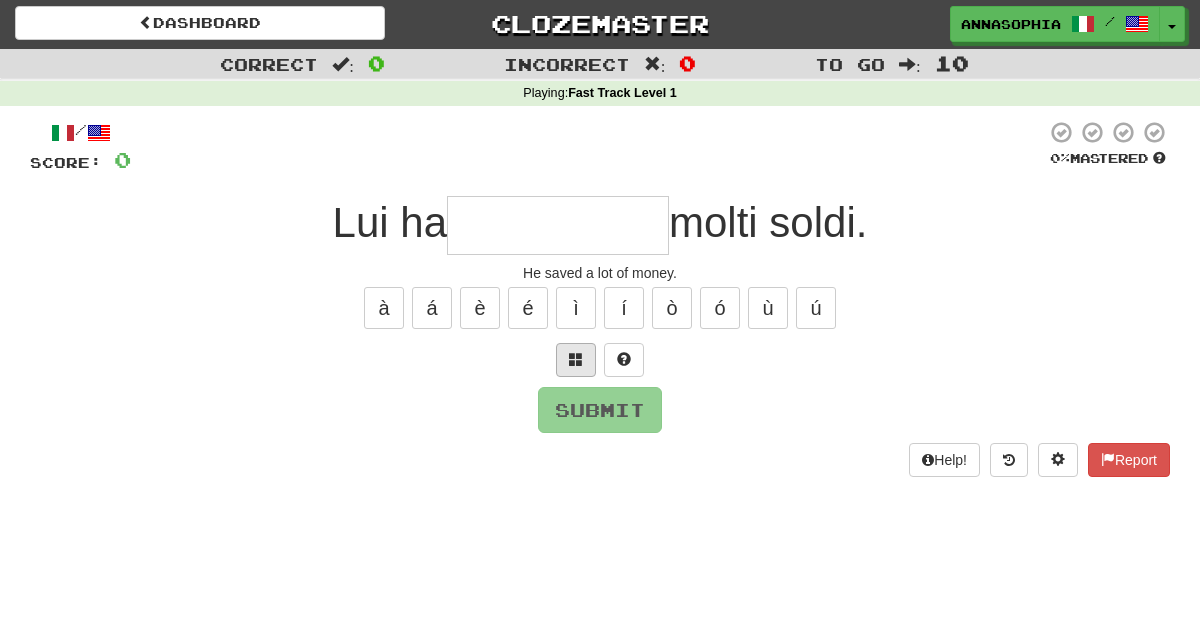 click at bounding box center (576, 359) 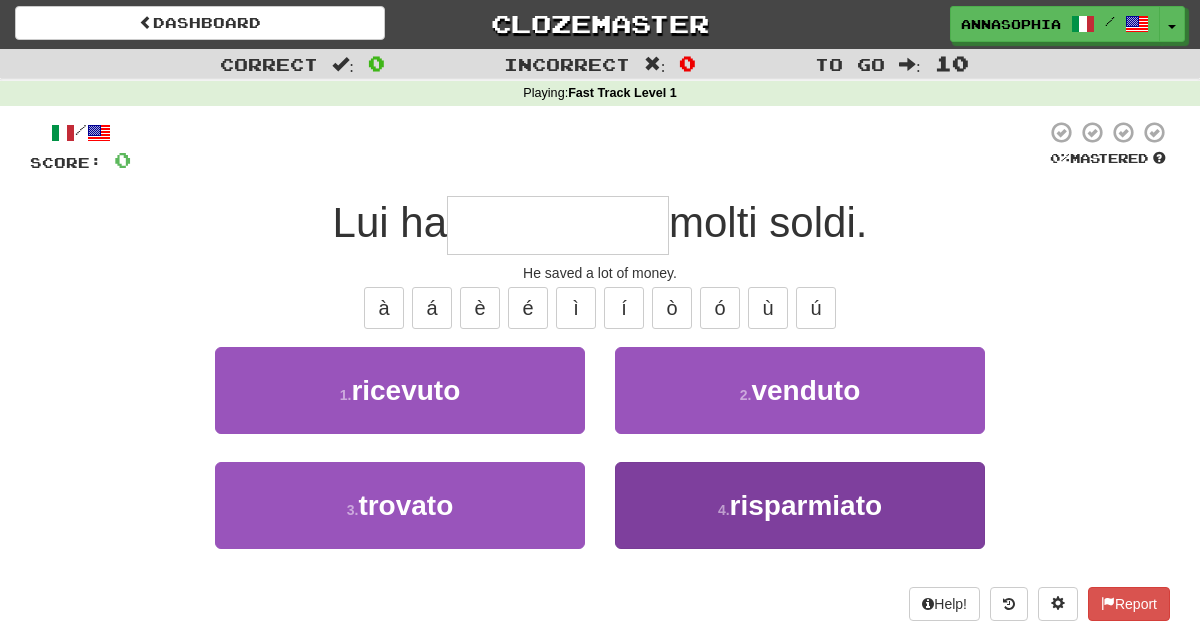 click on "4 ." at bounding box center [724, 510] 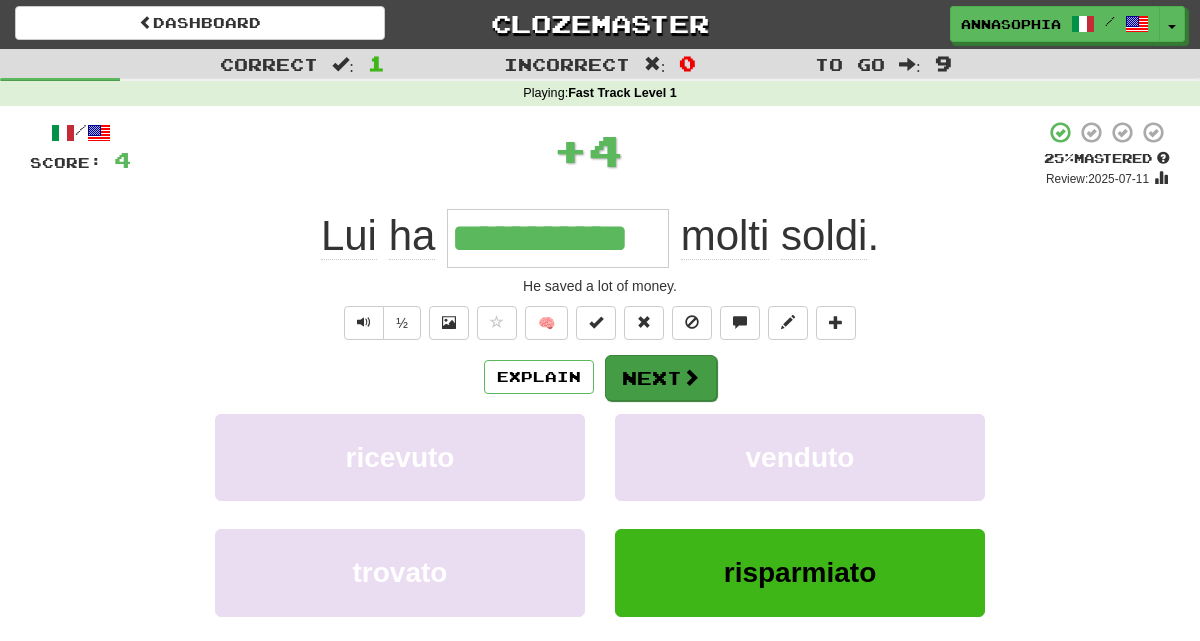 click on "Next" at bounding box center (661, 378) 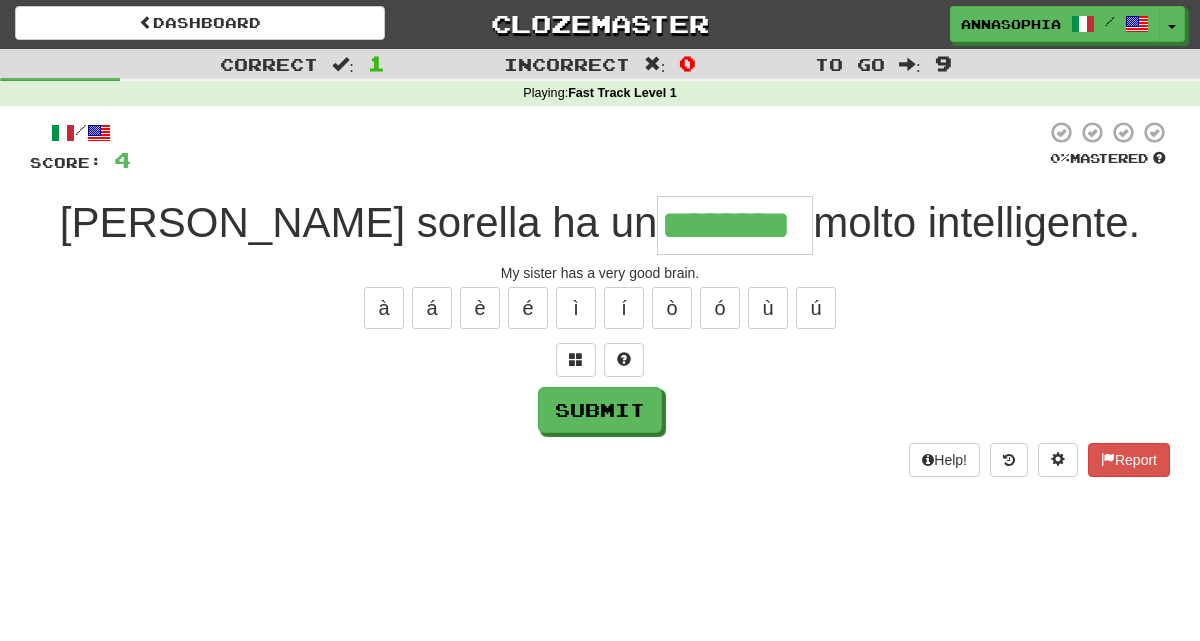type on "********" 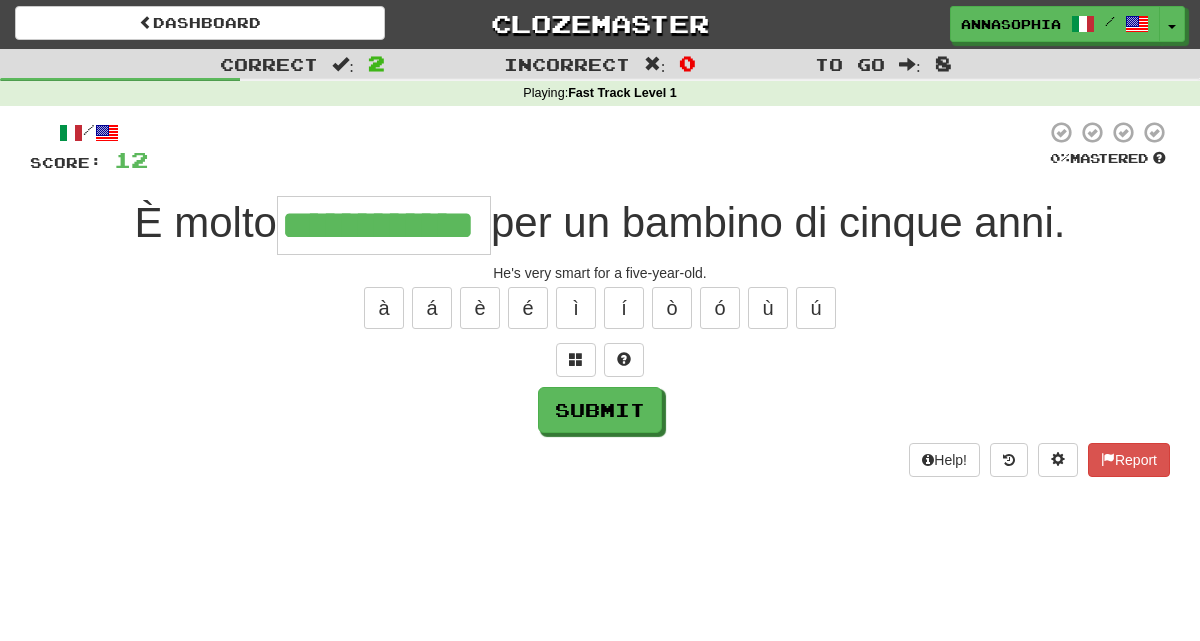 type on "**********" 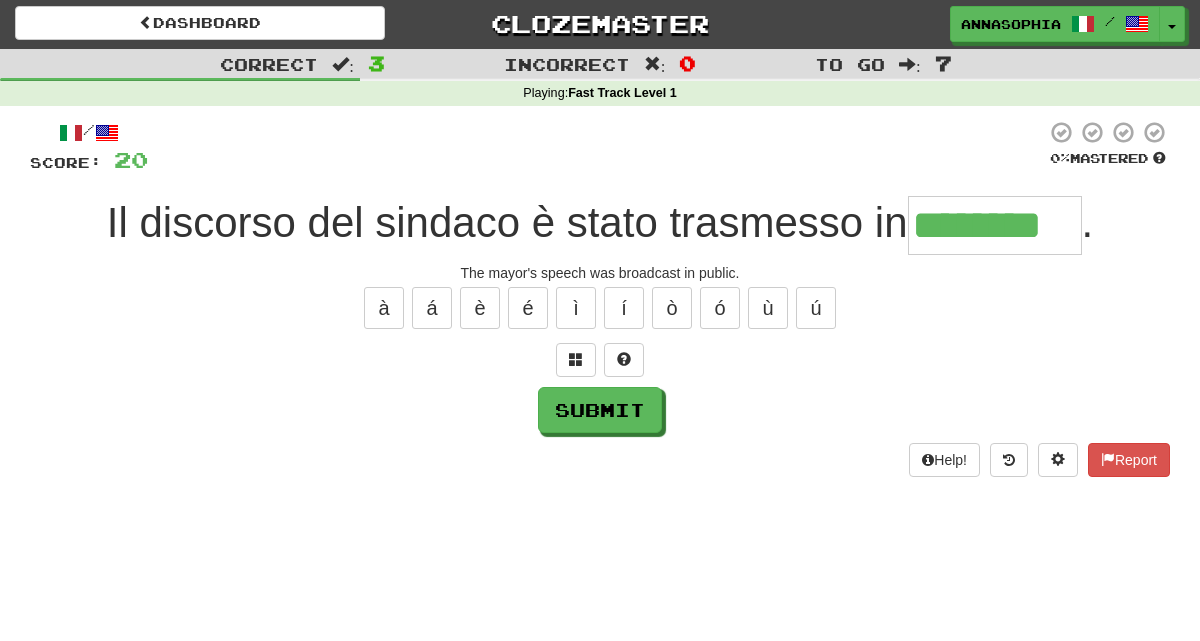 type on "********" 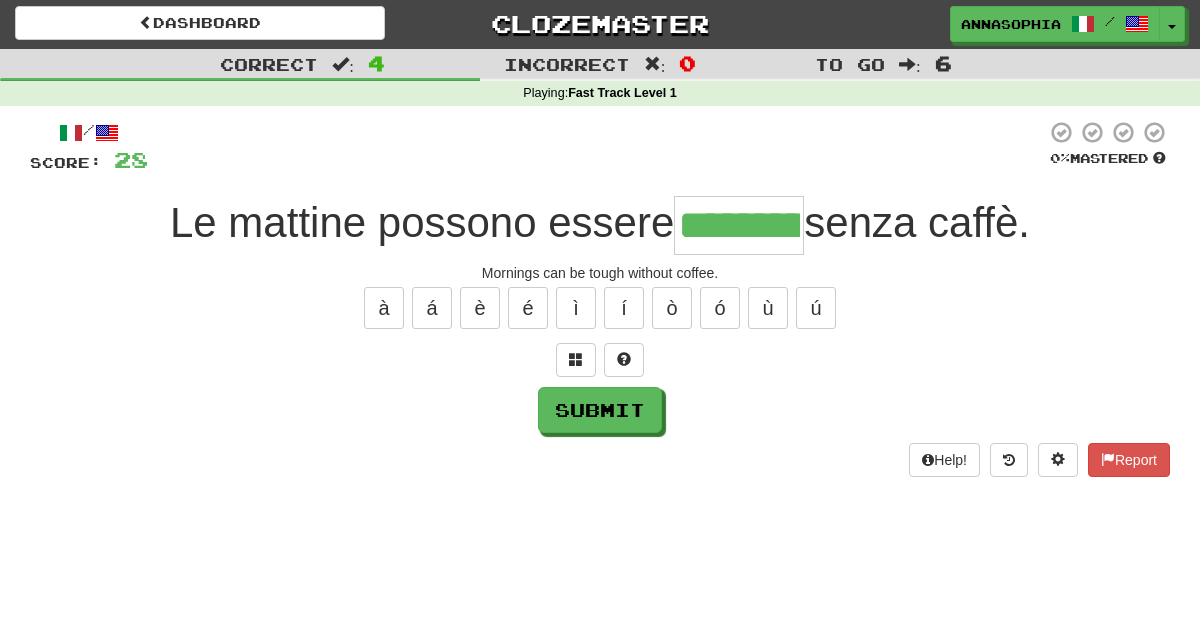 type on "*********" 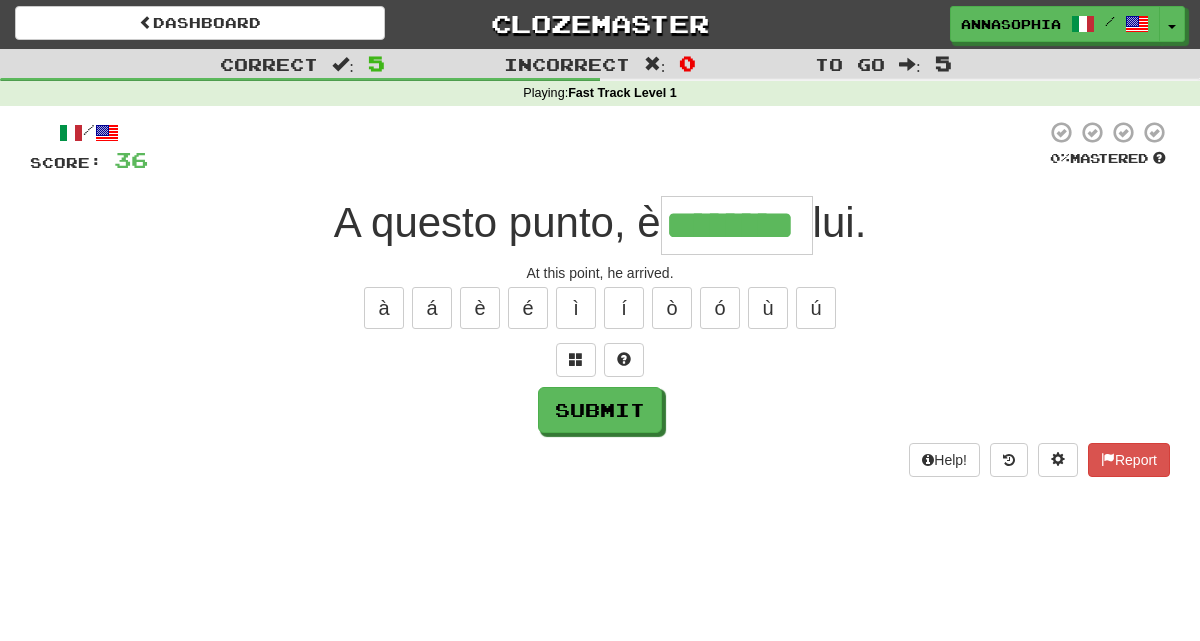type on "********" 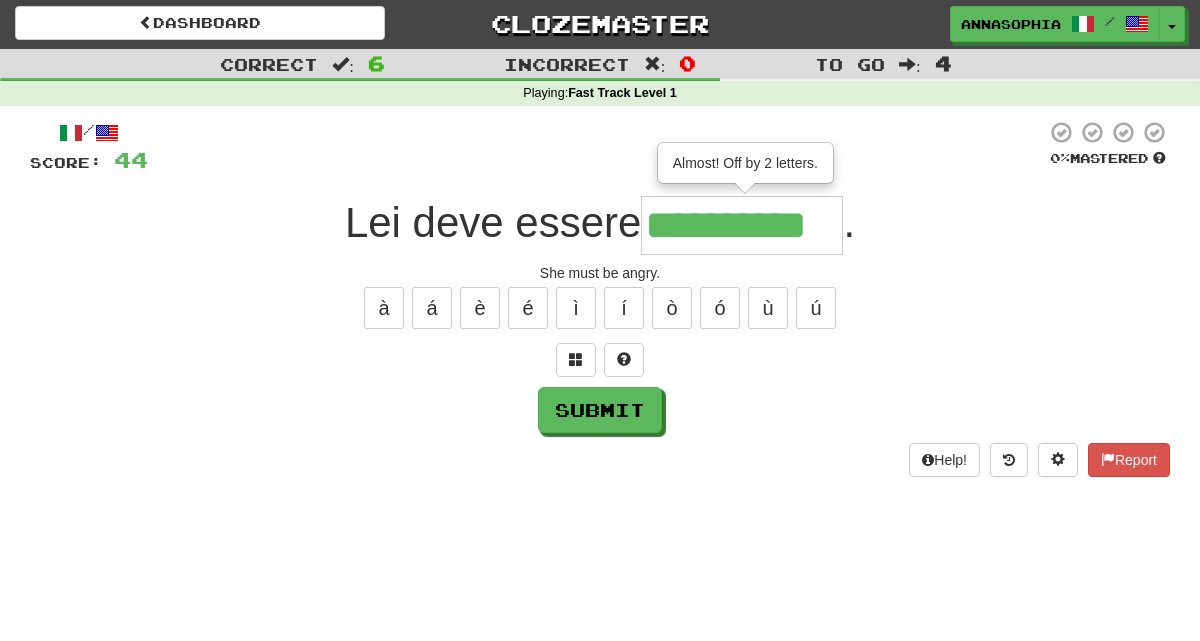 type on "**********" 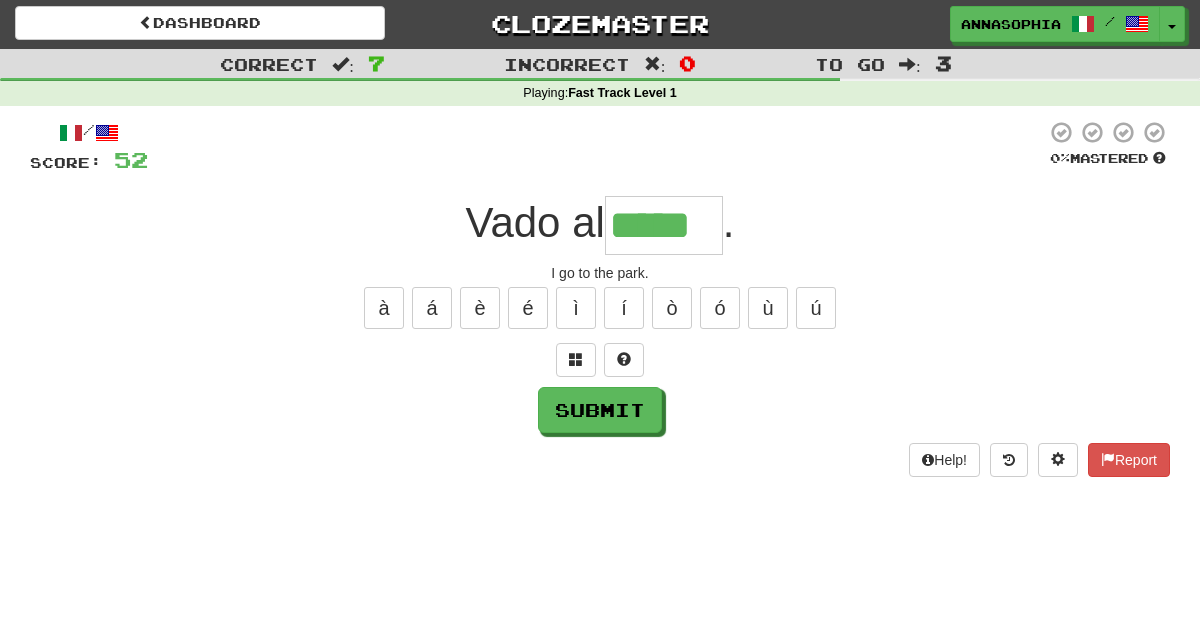 type on "*****" 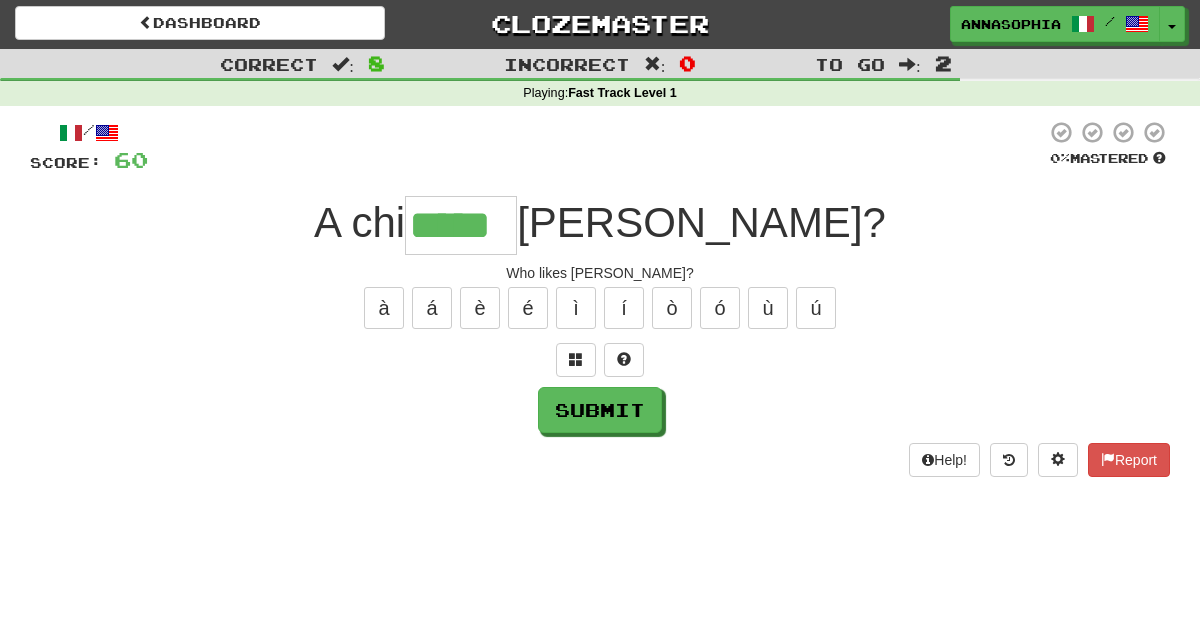 type on "*****" 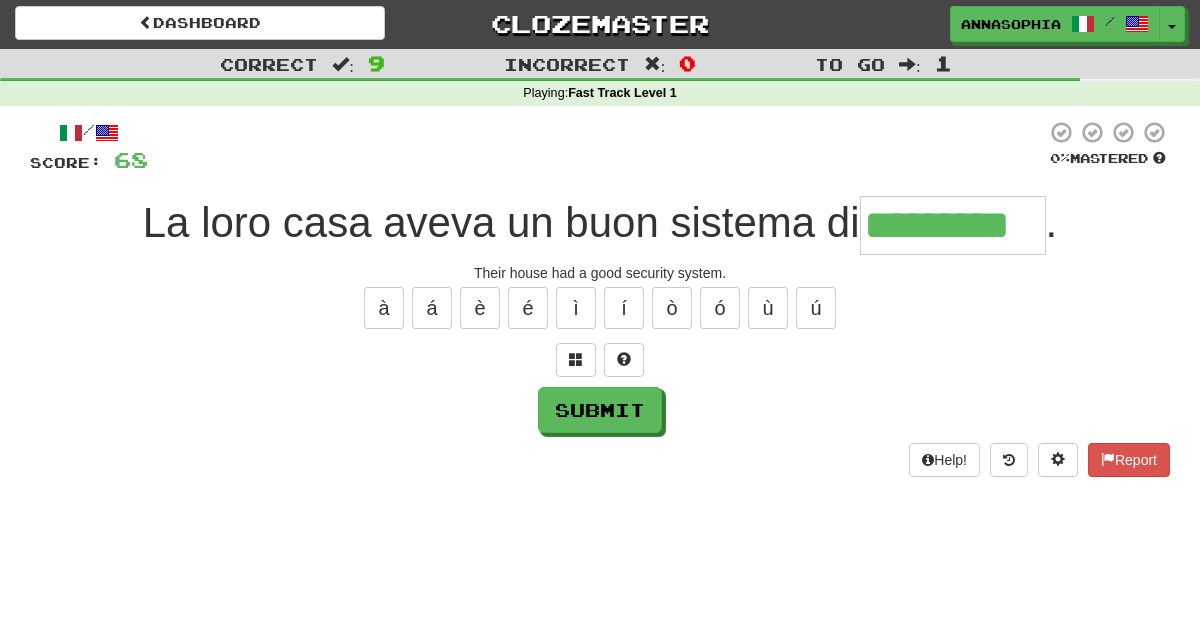 type on "*********" 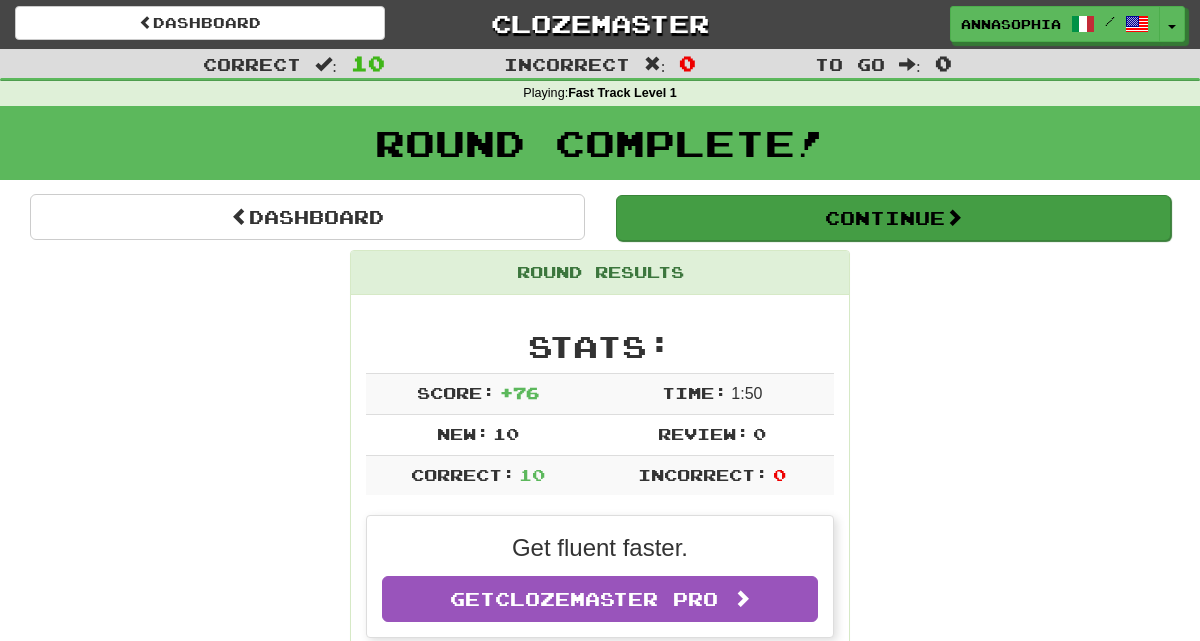 click on "Continue" at bounding box center [893, 218] 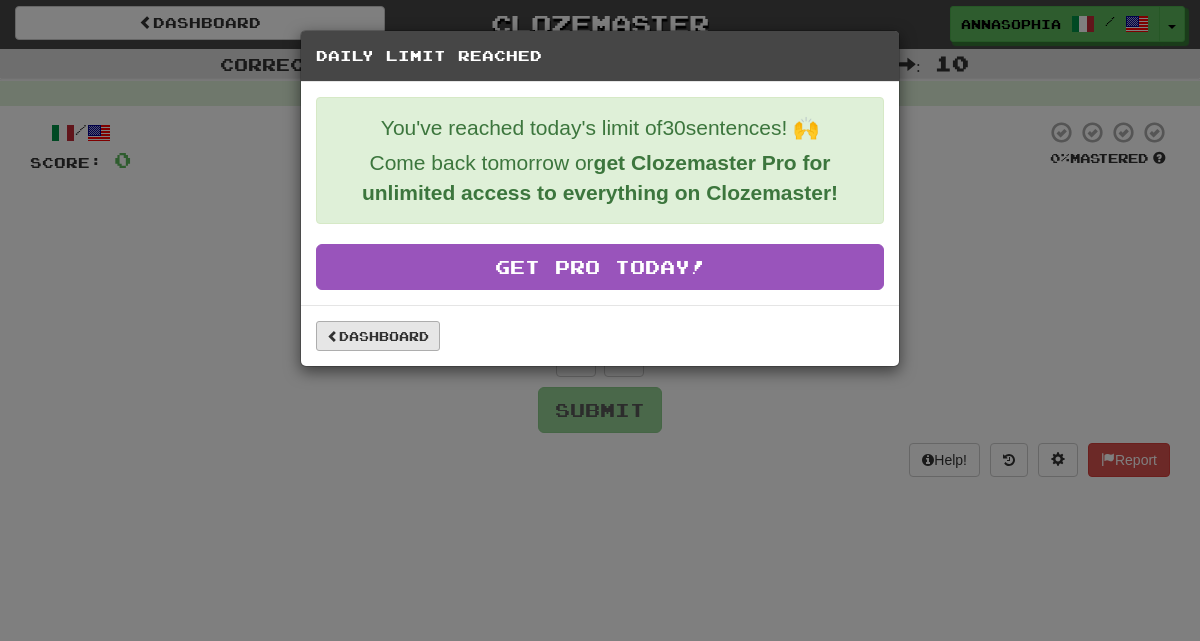 click on "Dashboard" at bounding box center [378, 336] 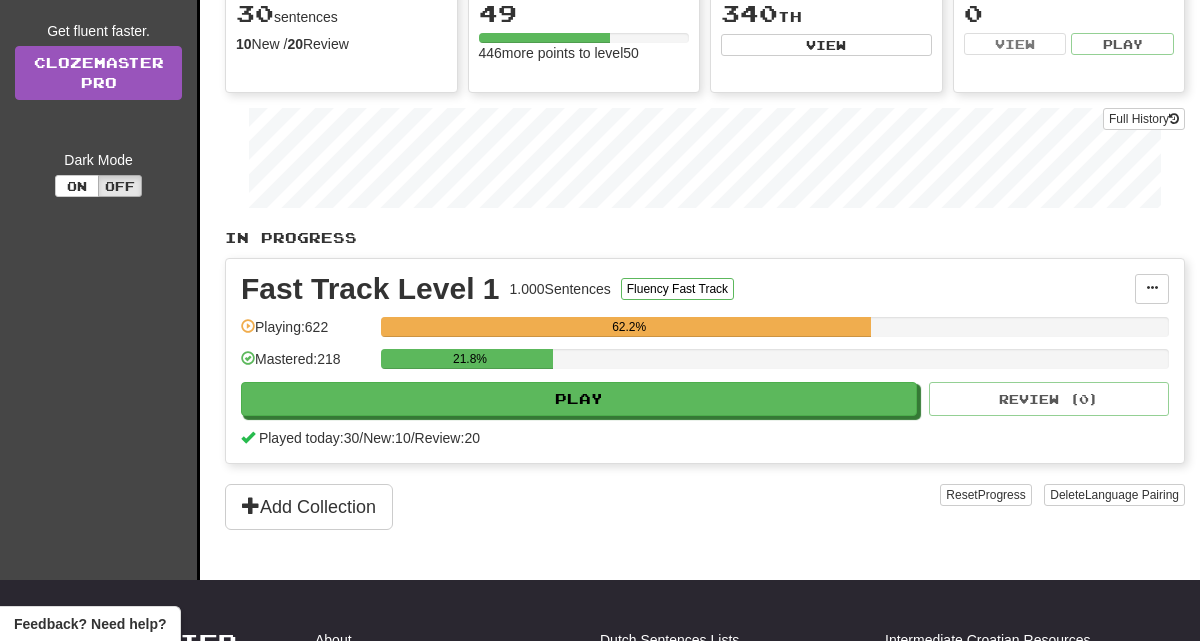 scroll, scrollTop: 233, scrollLeft: 0, axis: vertical 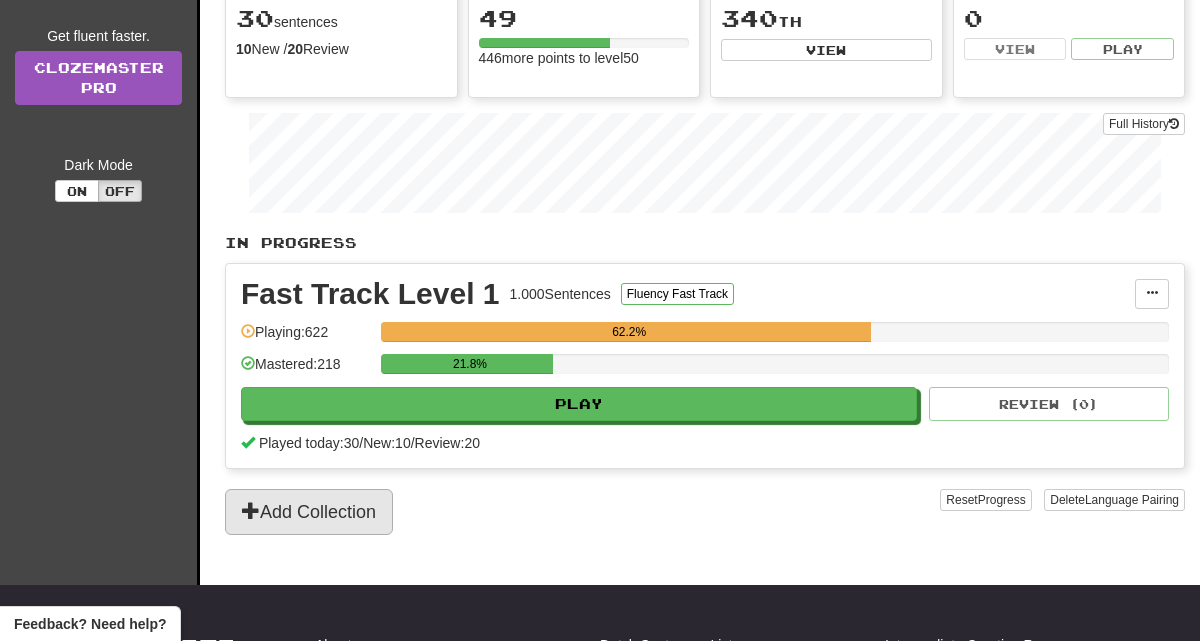click on "Add Collection" at bounding box center (309, 512) 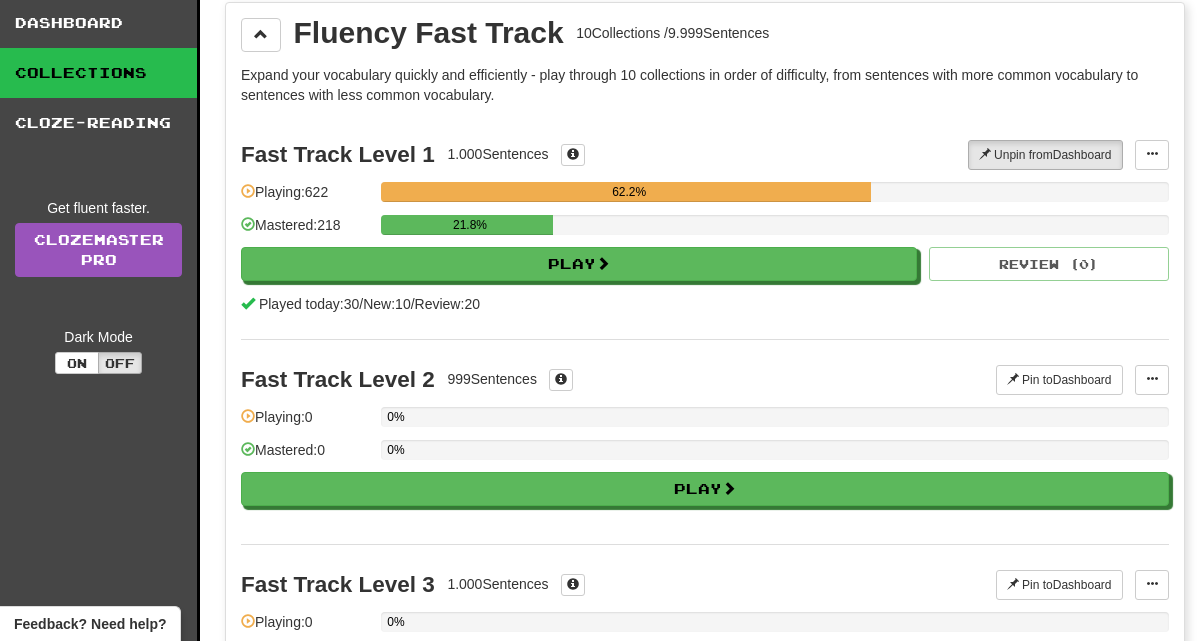 scroll, scrollTop: 63, scrollLeft: 0, axis: vertical 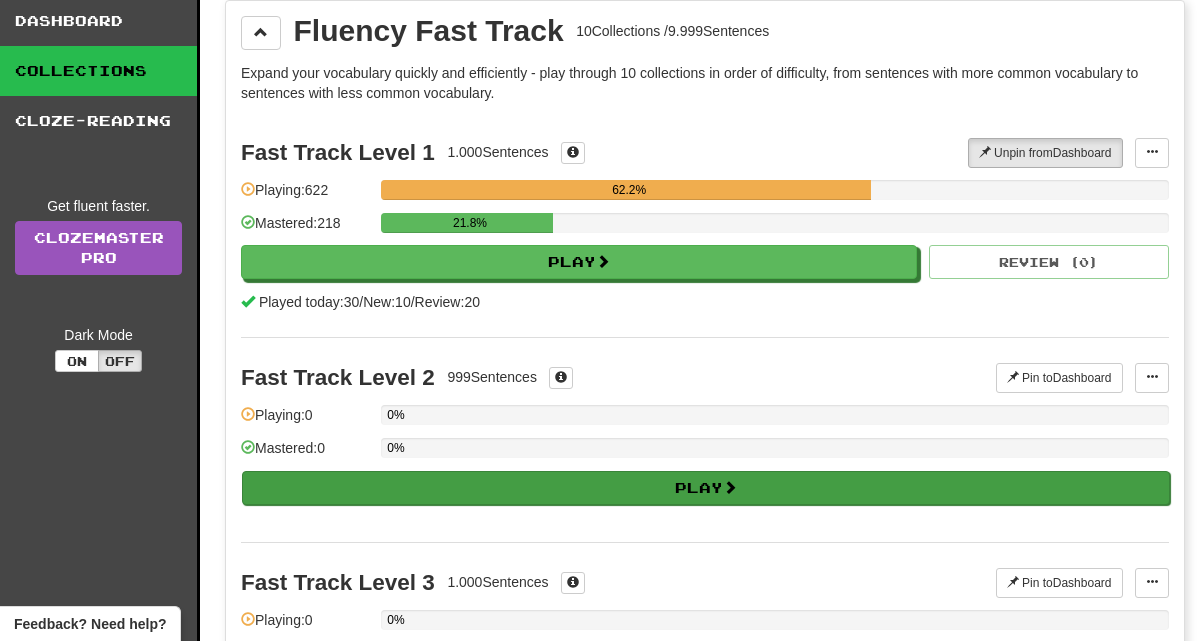 click on "Play" at bounding box center (706, 488) 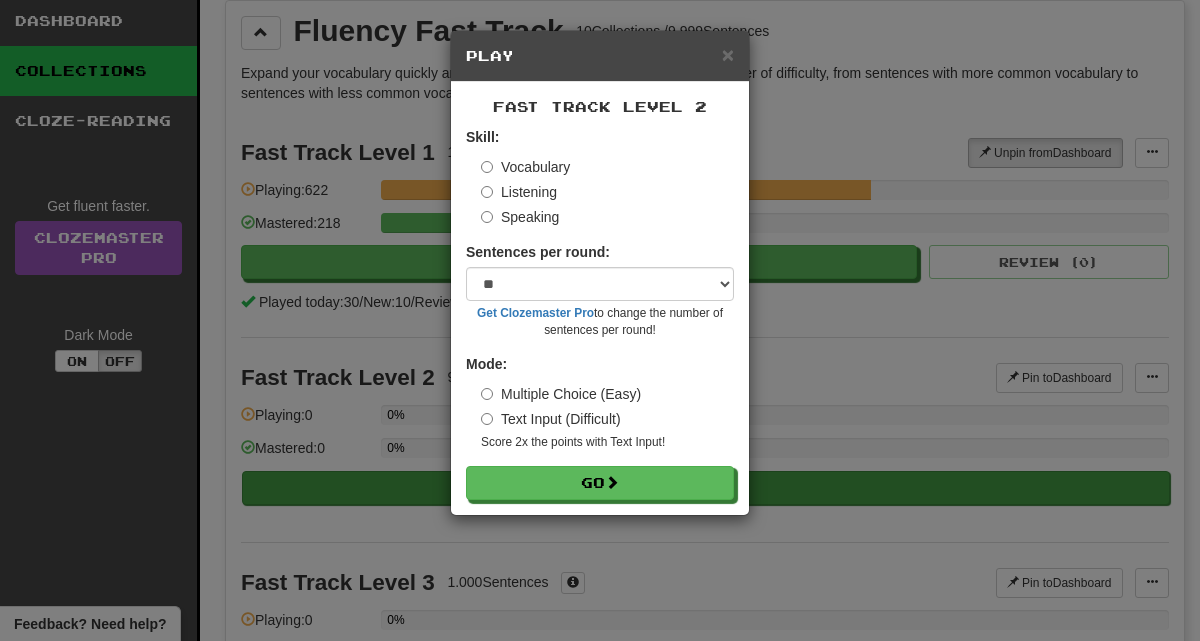 click on "Go" at bounding box center (600, 483) 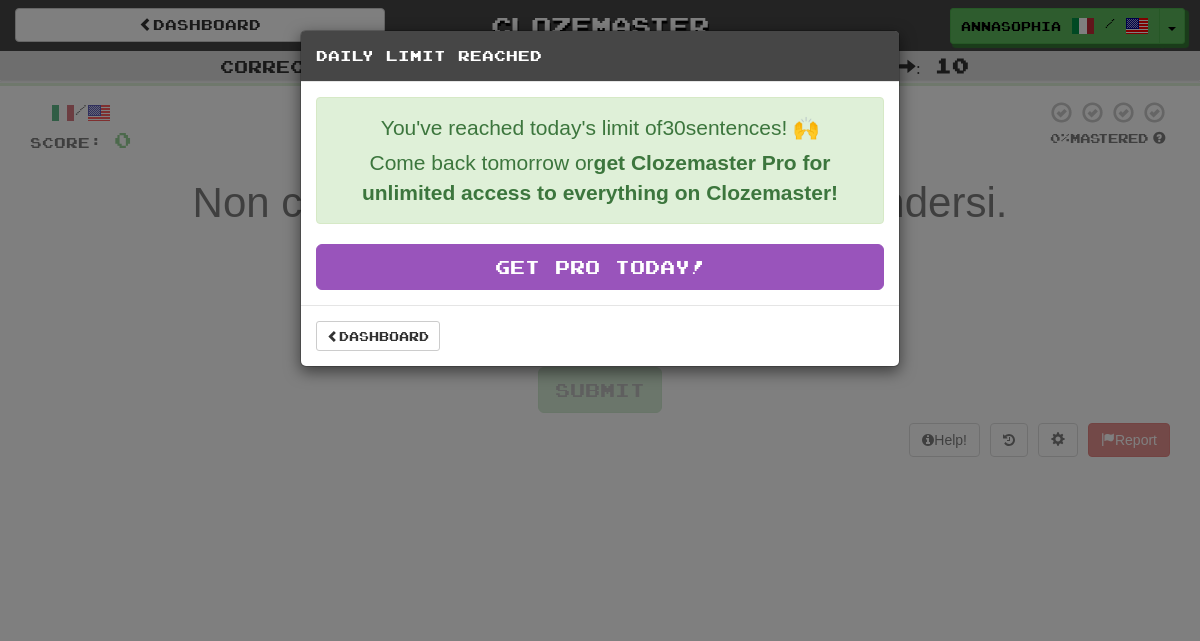 scroll, scrollTop: 0, scrollLeft: 0, axis: both 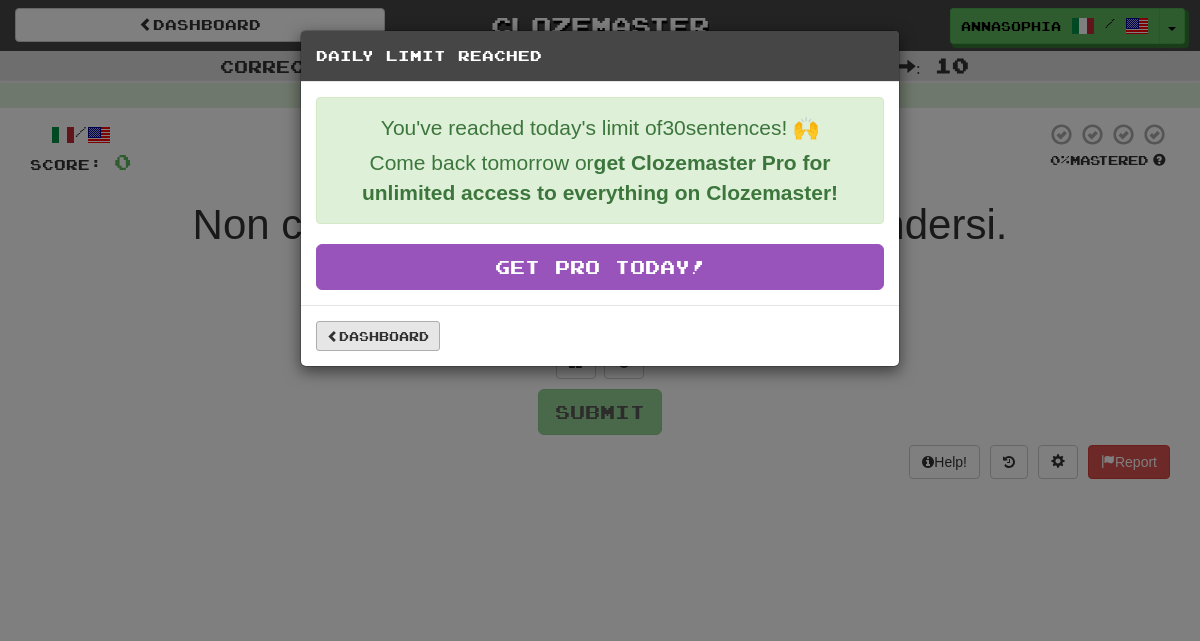 click on "Dashboard" at bounding box center (378, 336) 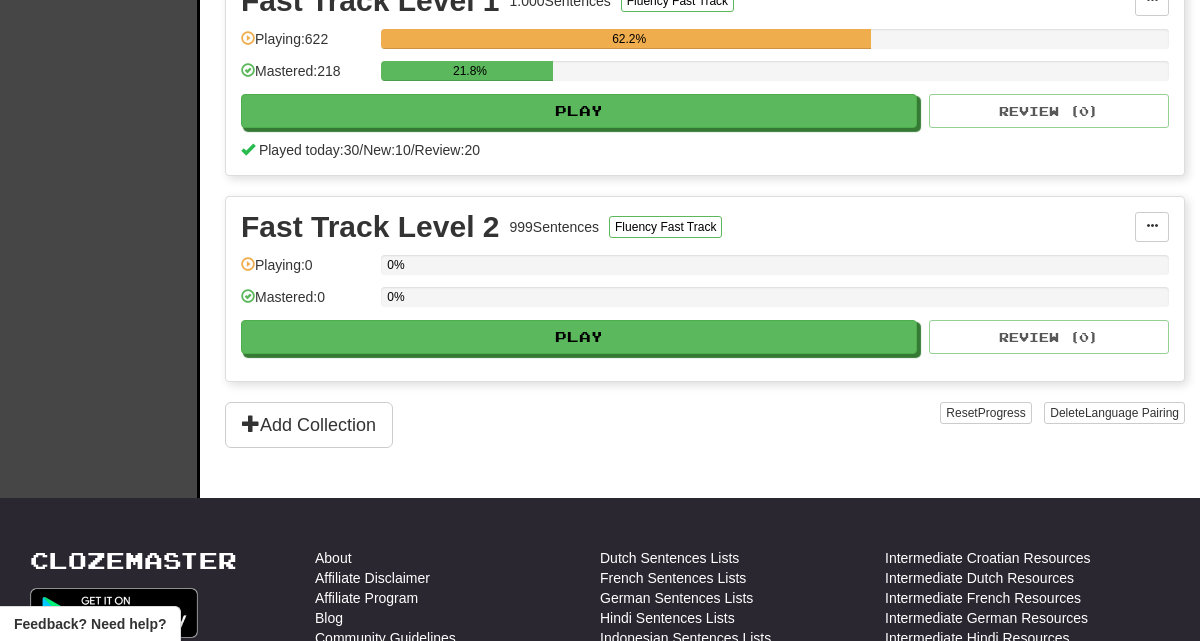 scroll, scrollTop: 587, scrollLeft: 0, axis: vertical 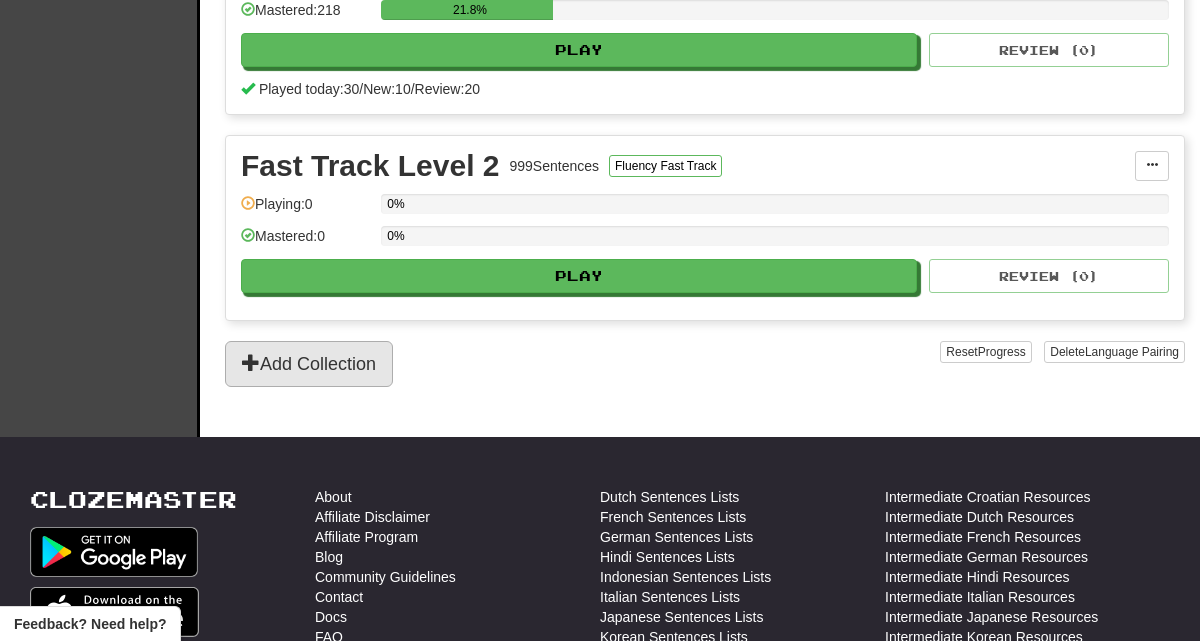 click on "Add Collection" at bounding box center [309, 364] 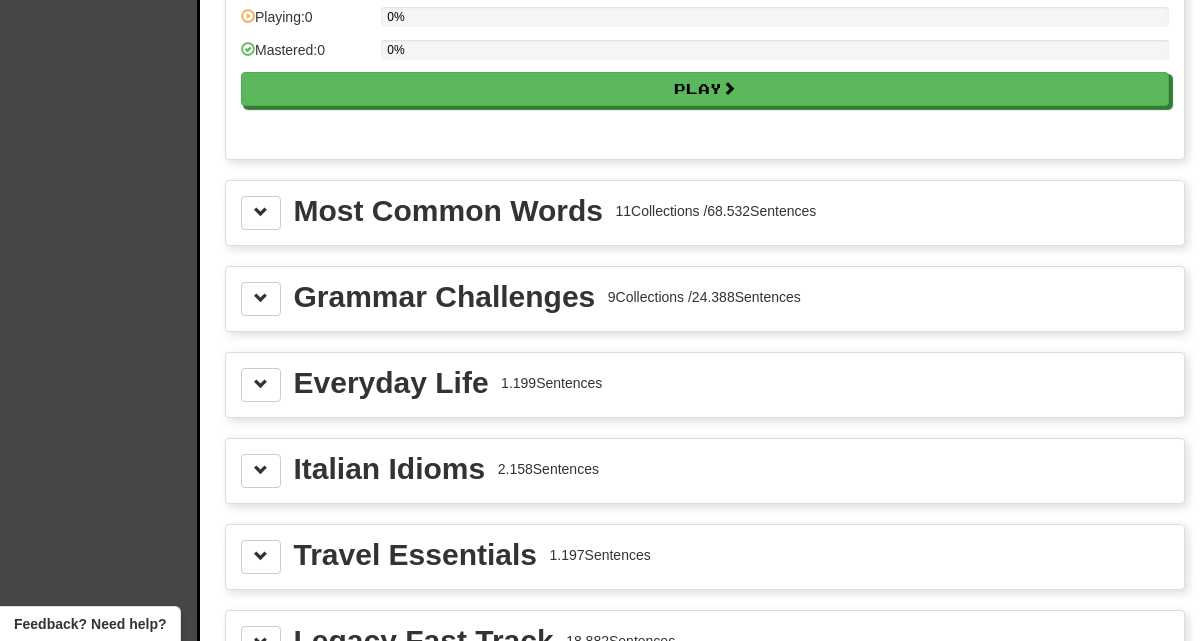 scroll, scrollTop: 2097, scrollLeft: 0, axis: vertical 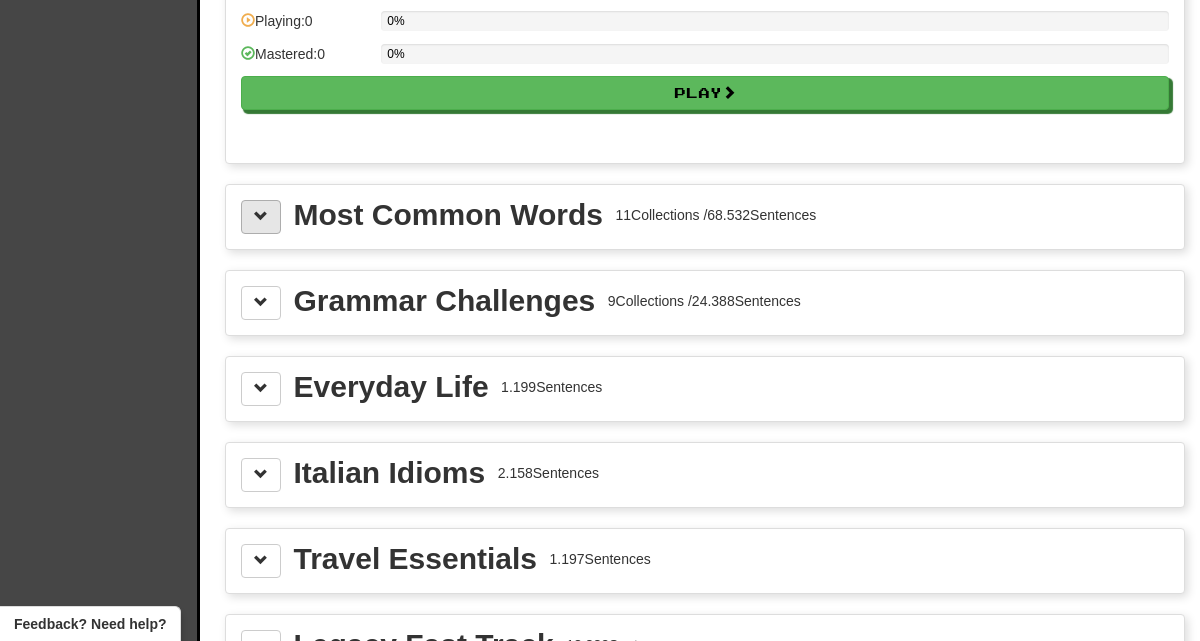 click at bounding box center (261, 217) 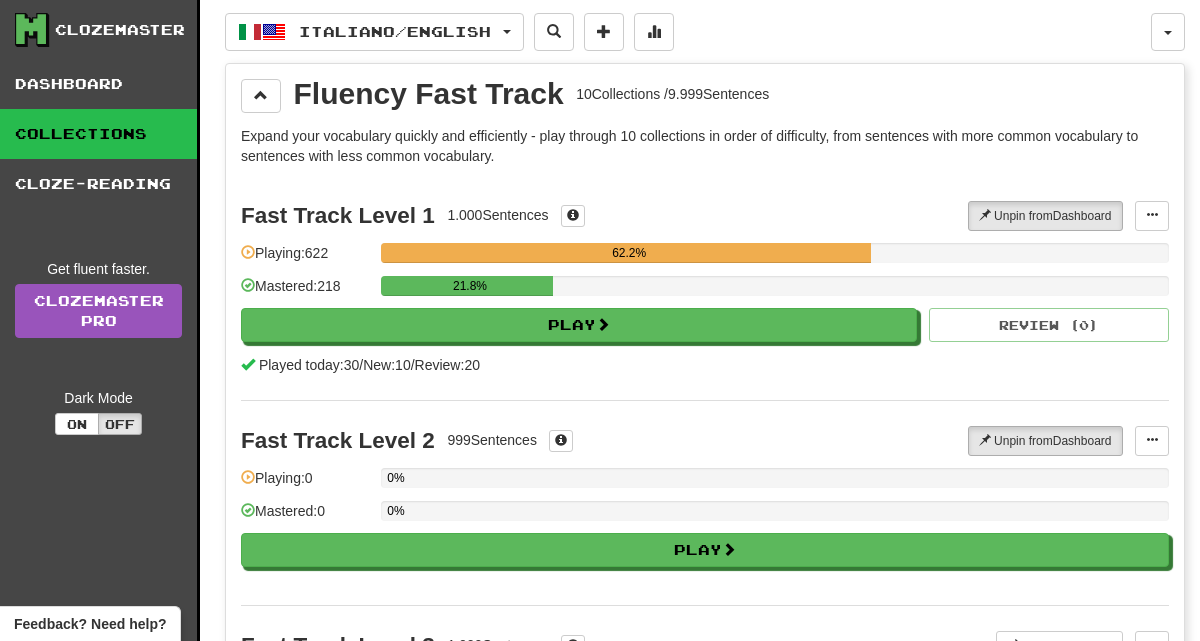 scroll, scrollTop: 0, scrollLeft: 0, axis: both 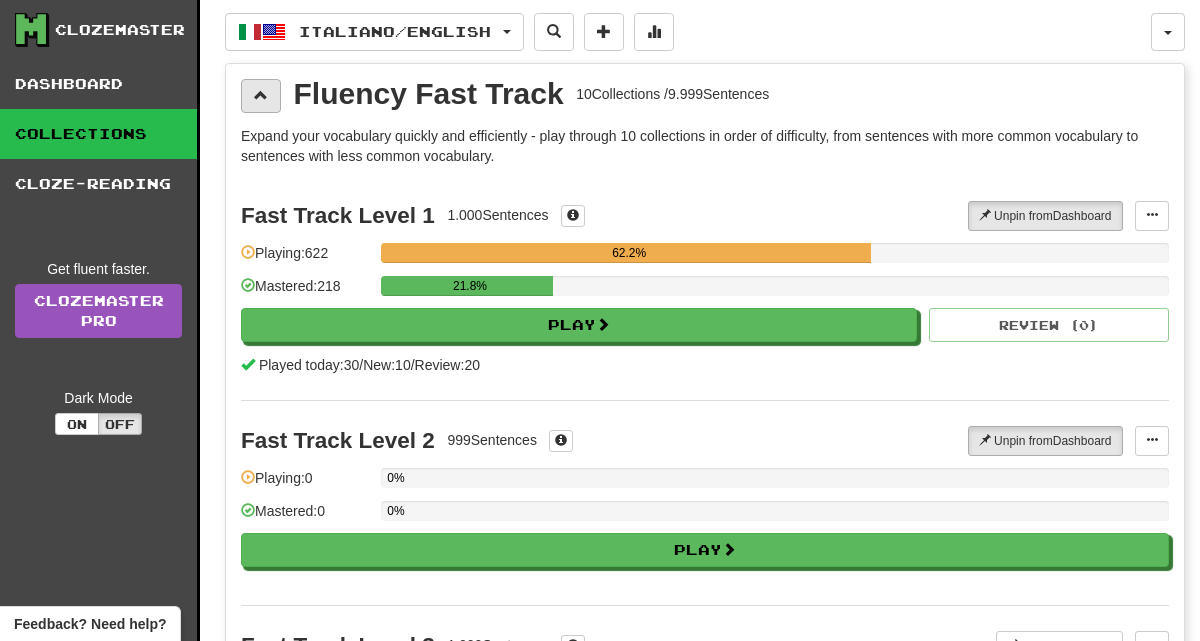 click at bounding box center (261, 96) 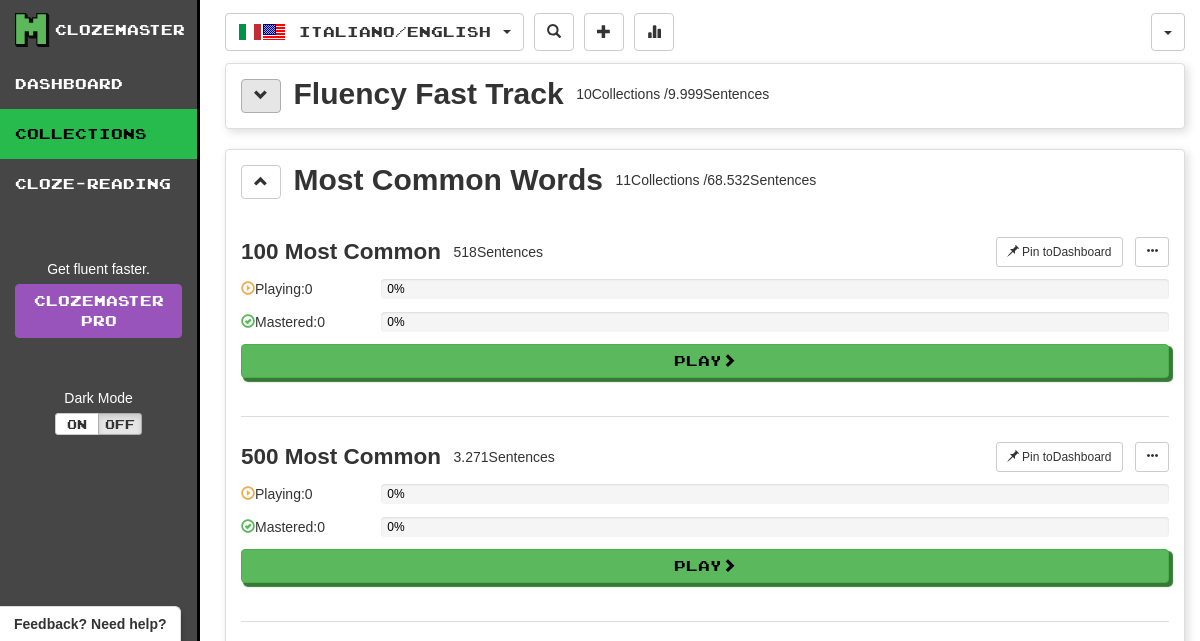 scroll, scrollTop: 1, scrollLeft: 0, axis: vertical 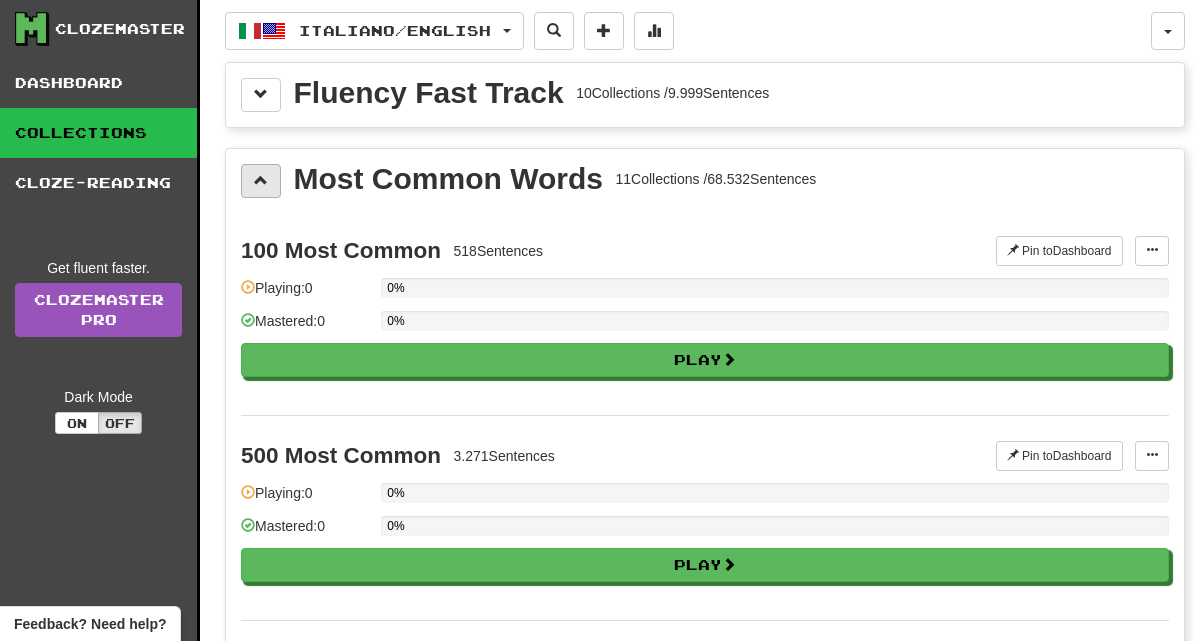 click at bounding box center [261, 181] 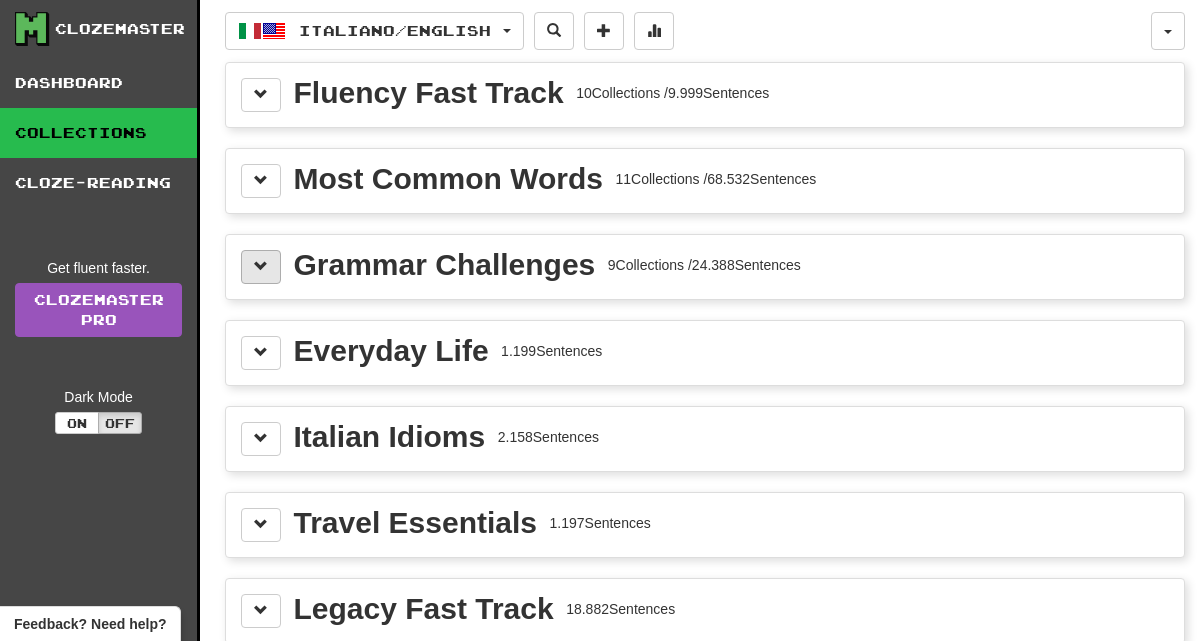 click at bounding box center [261, 266] 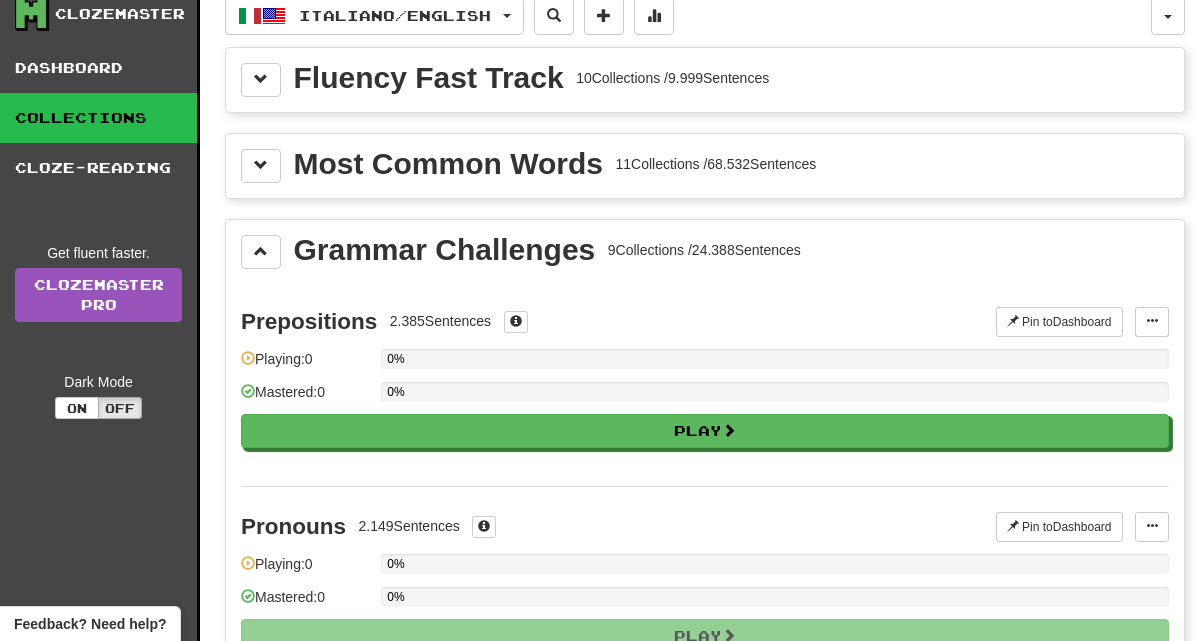 scroll, scrollTop: 0, scrollLeft: 0, axis: both 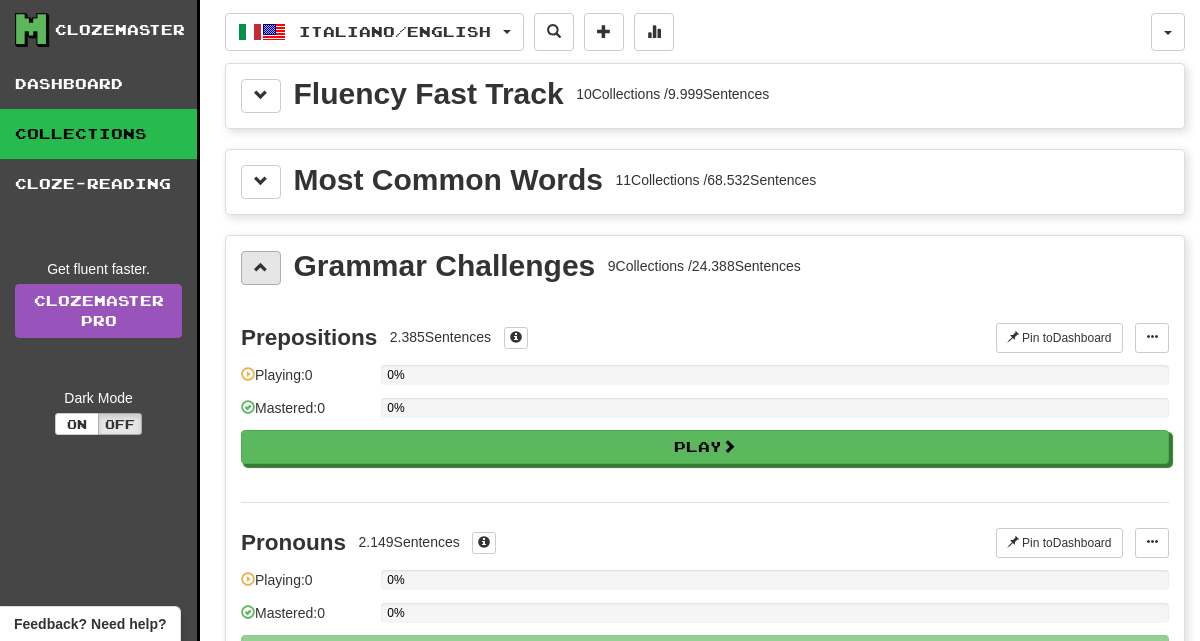 click at bounding box center (261, 267) 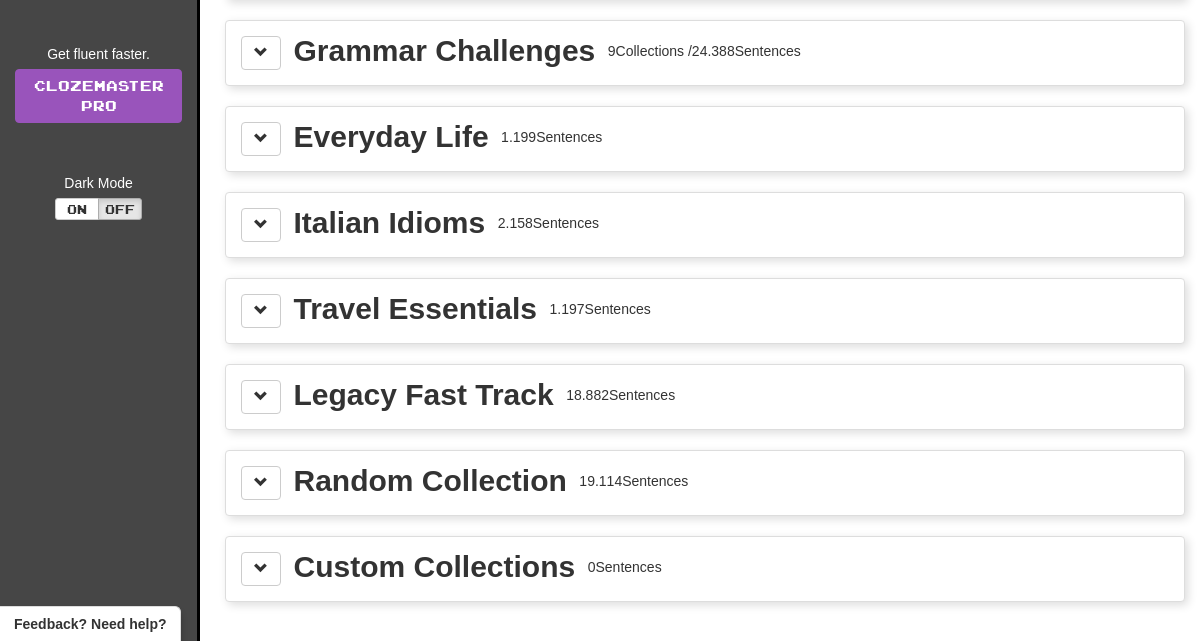 scroll, scrollTop: 216, scrollLeft: 0, axis: vertical 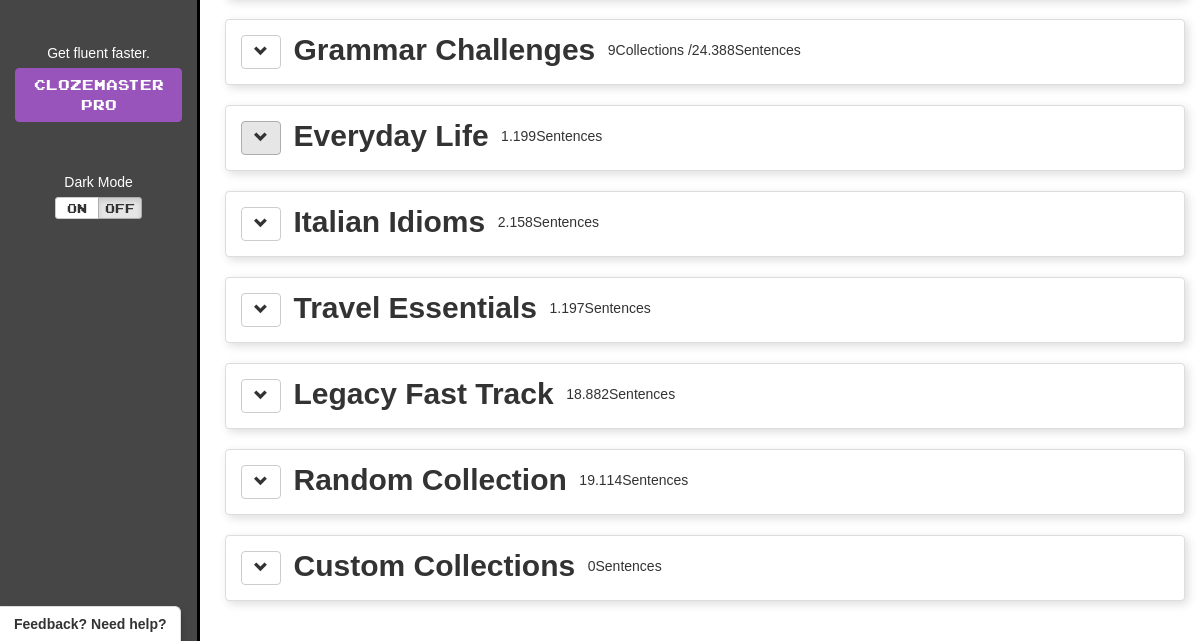 click at bounding box center [261, 138] 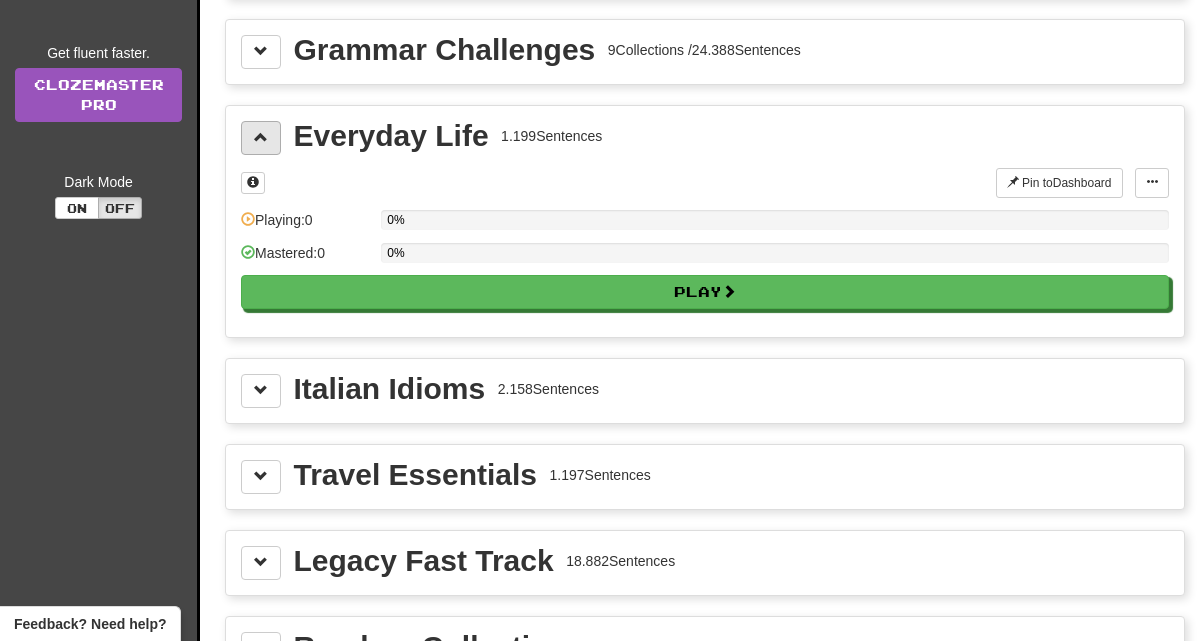 click at bounding box center [261, 138] 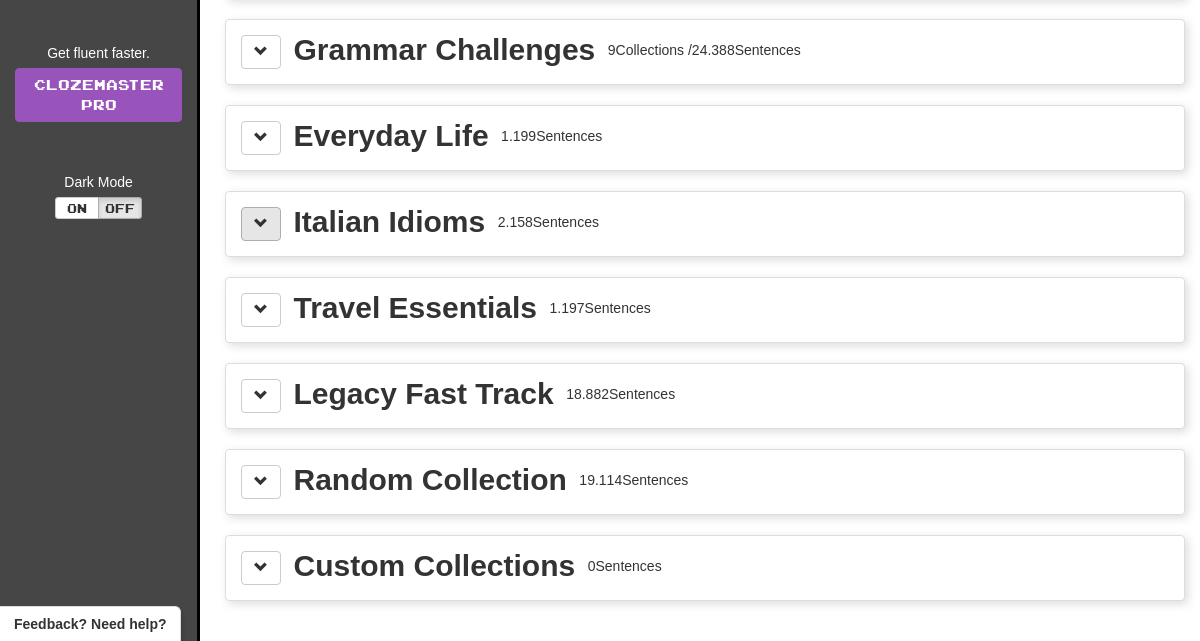 click at bounding box center (261, 224) 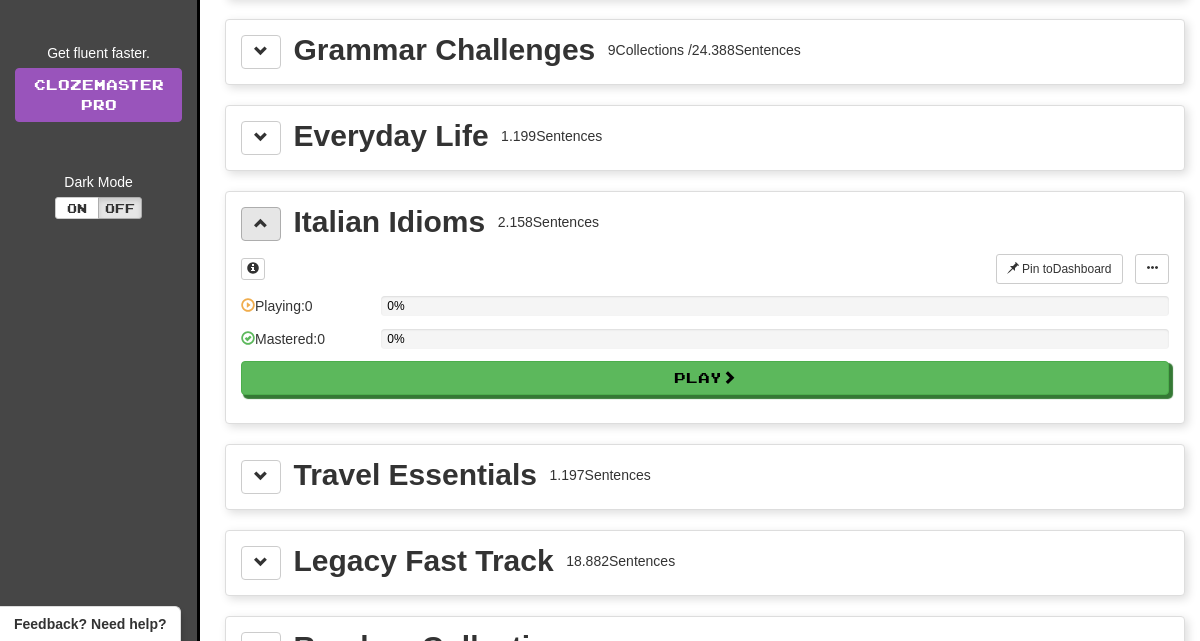 click at bounding box center [261, 224] 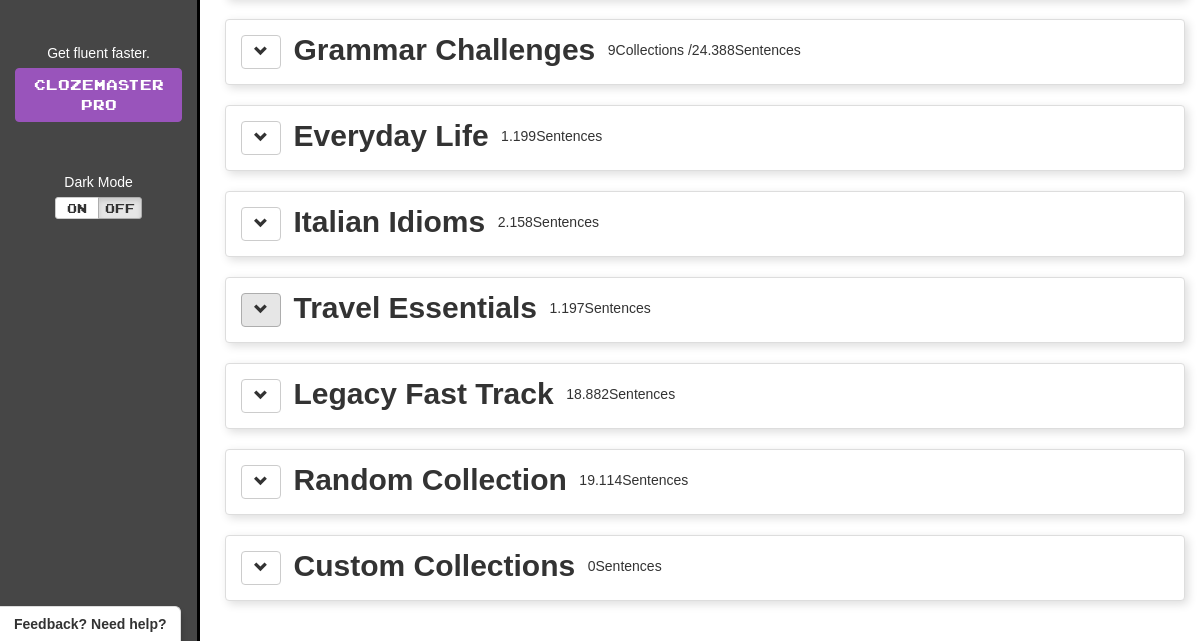click at bounding box center (261, 310) 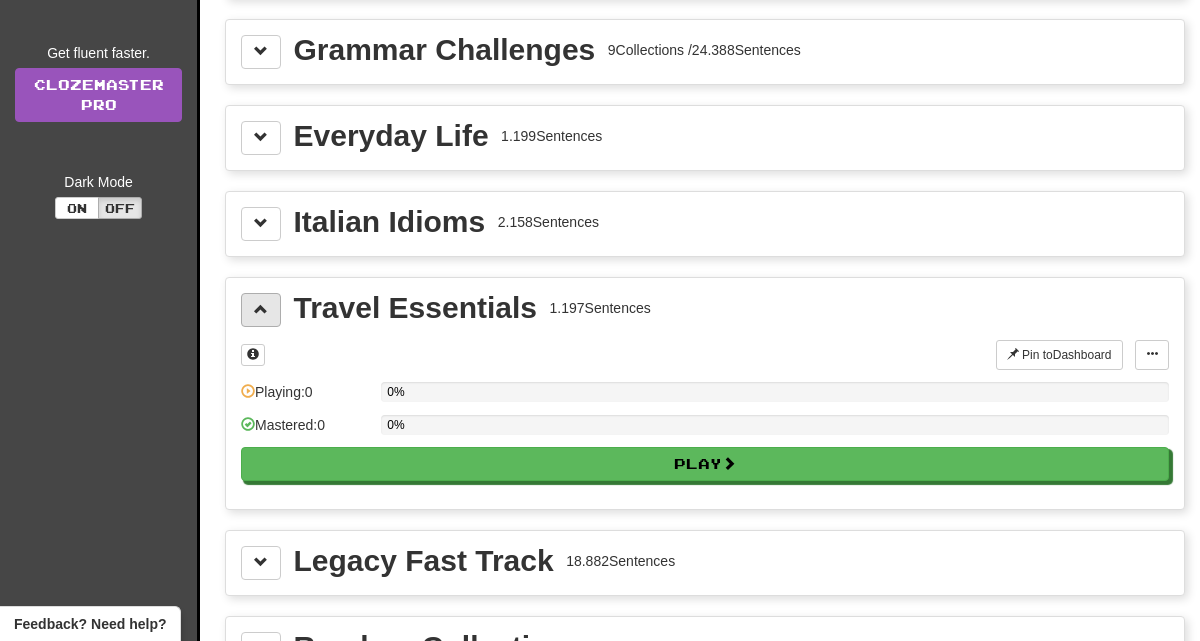 click at bounding box center (261, 310) 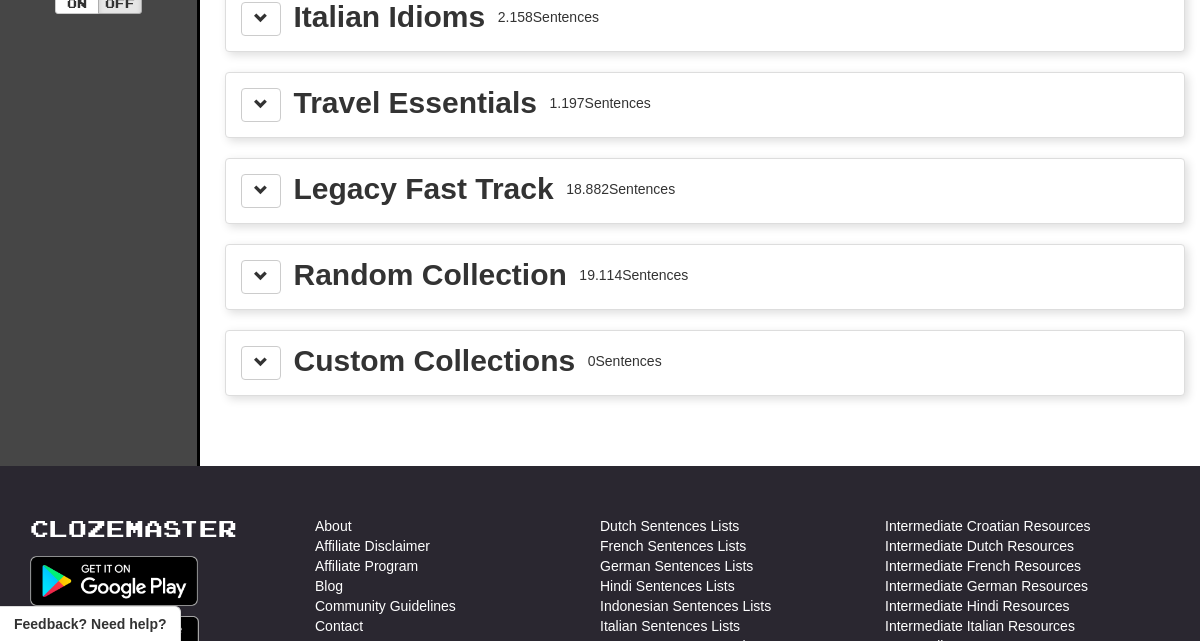 scroll, scrollTop: 455, scrollLeft: 0, axis: vertical 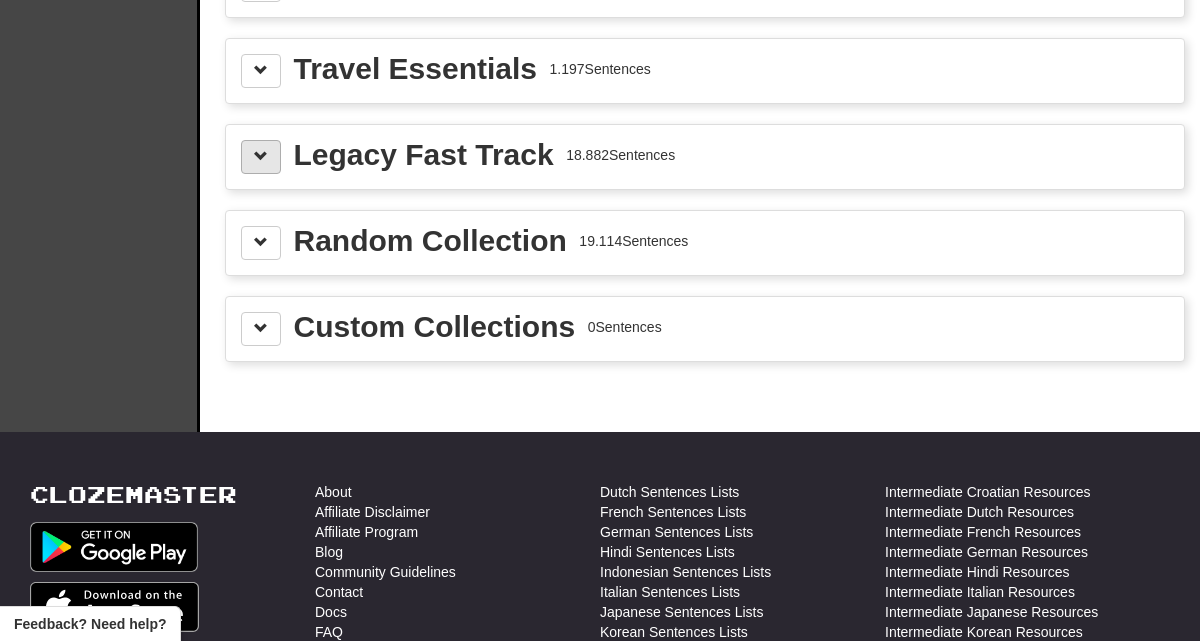 click at bounding box center [261, 157] 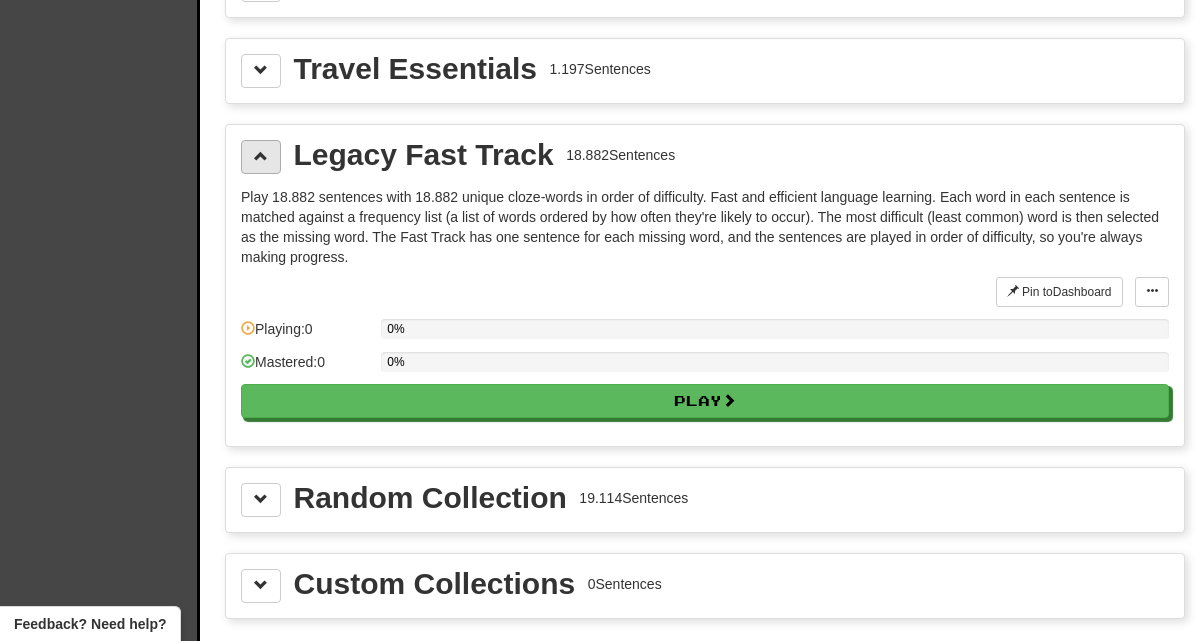 click at bounding box center (261, 157) 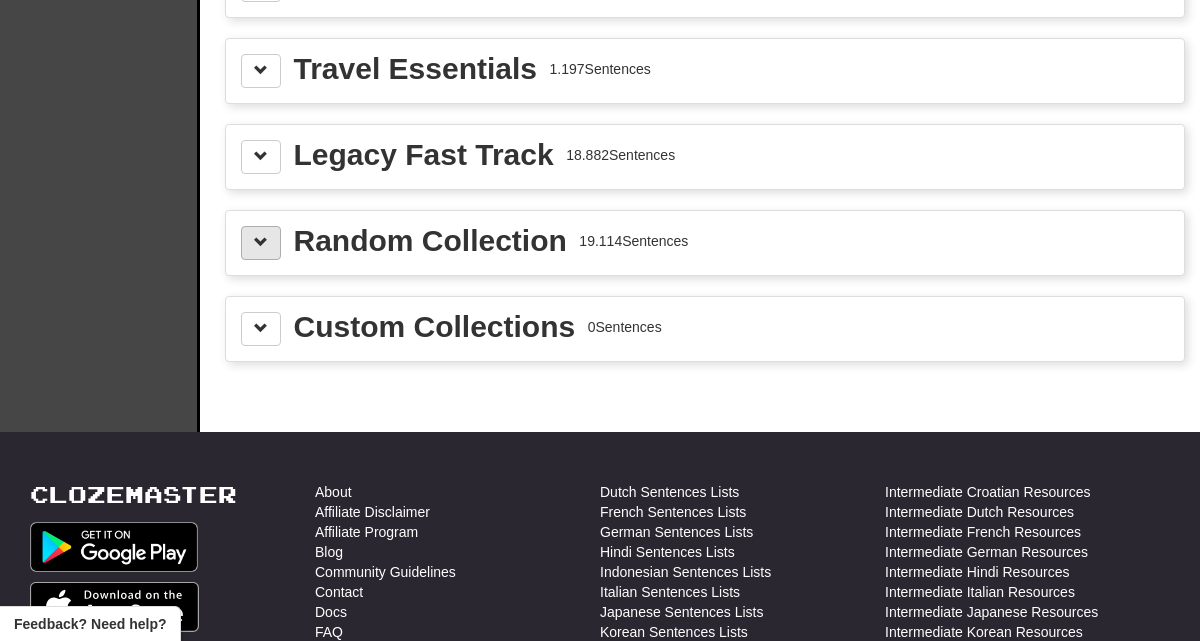 click at bounding box center [261, 242] 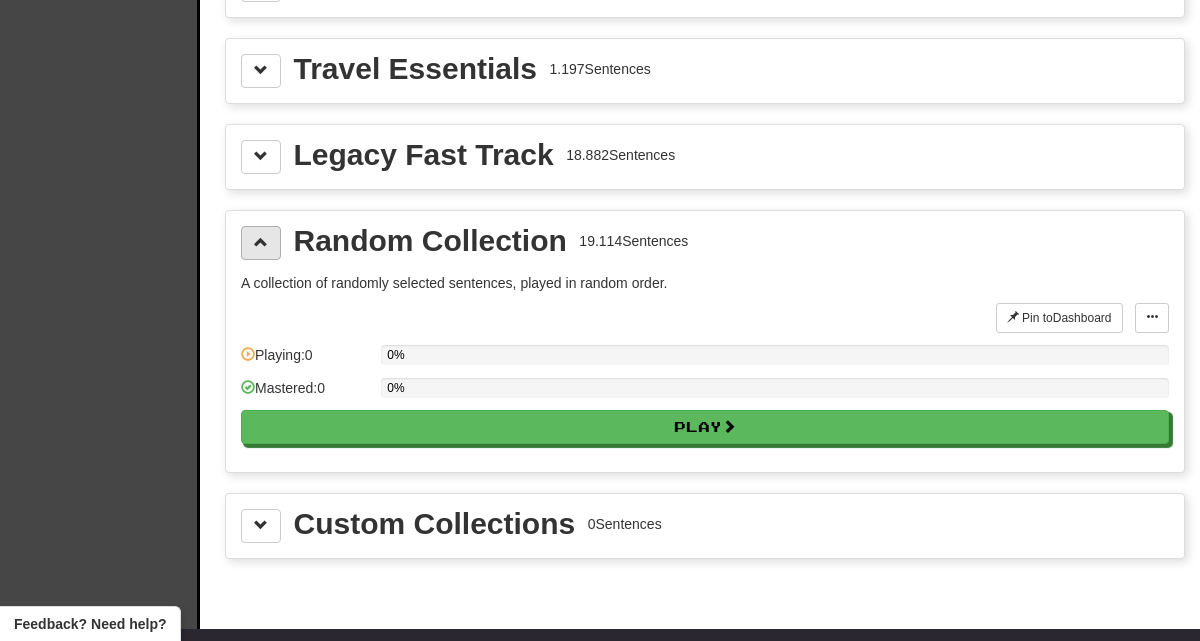 click at bounding box center [261, 242] 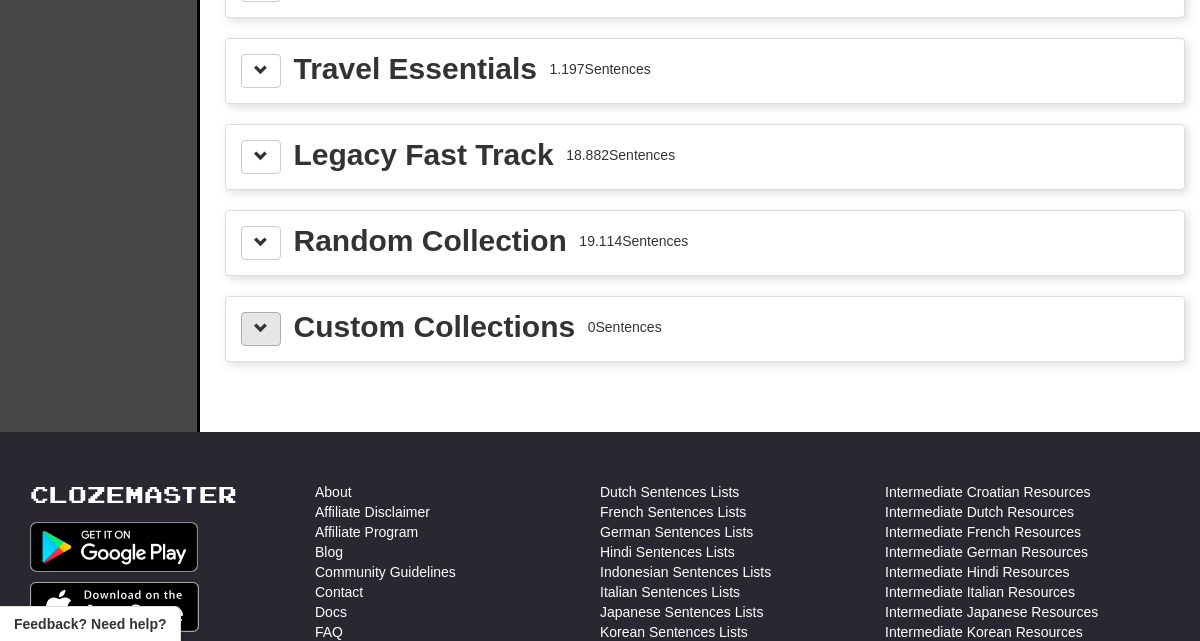click at bounding box center (261, 328) 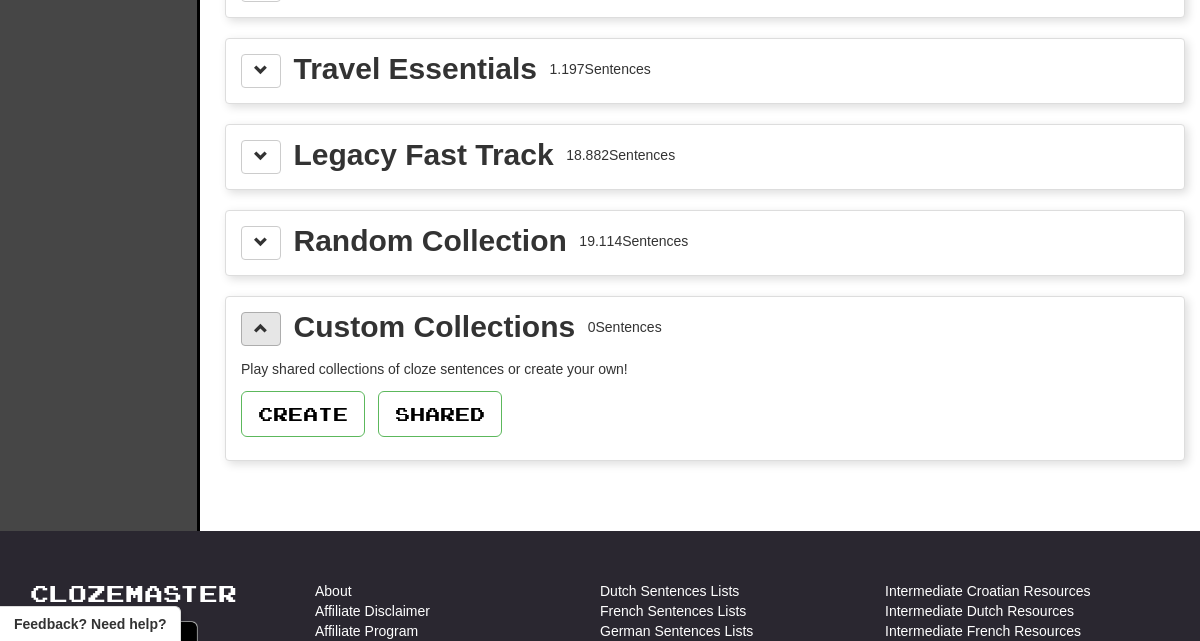 click at bounding box center (261, 328) 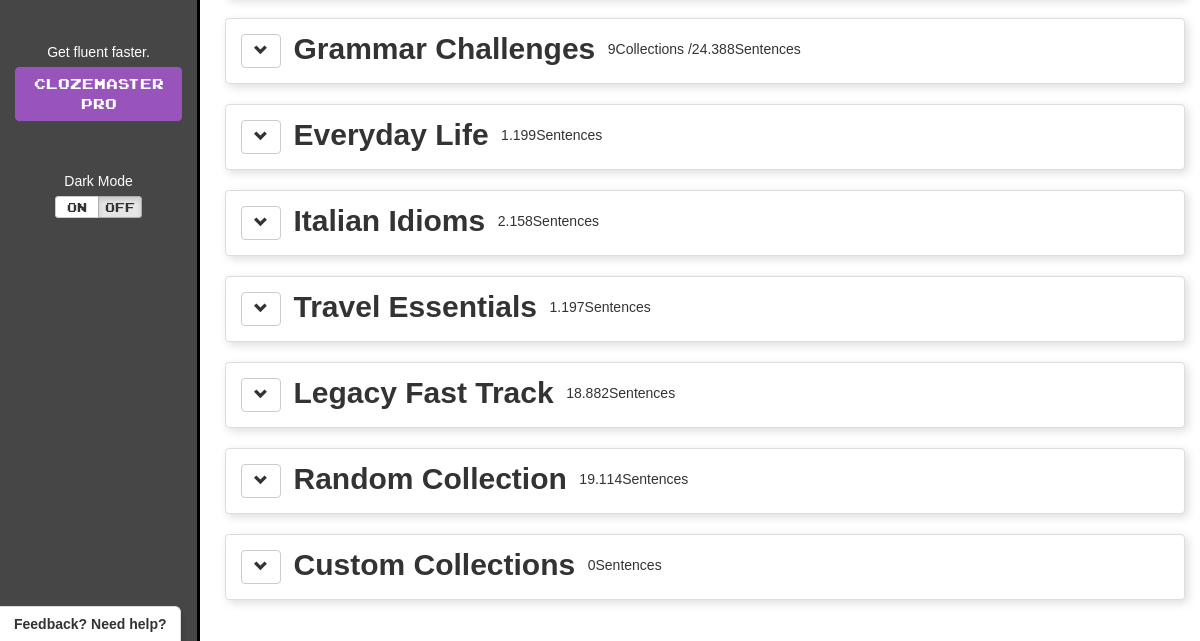 scroll, scrollTop: 149, scrollLeft: 0, axis: vertical 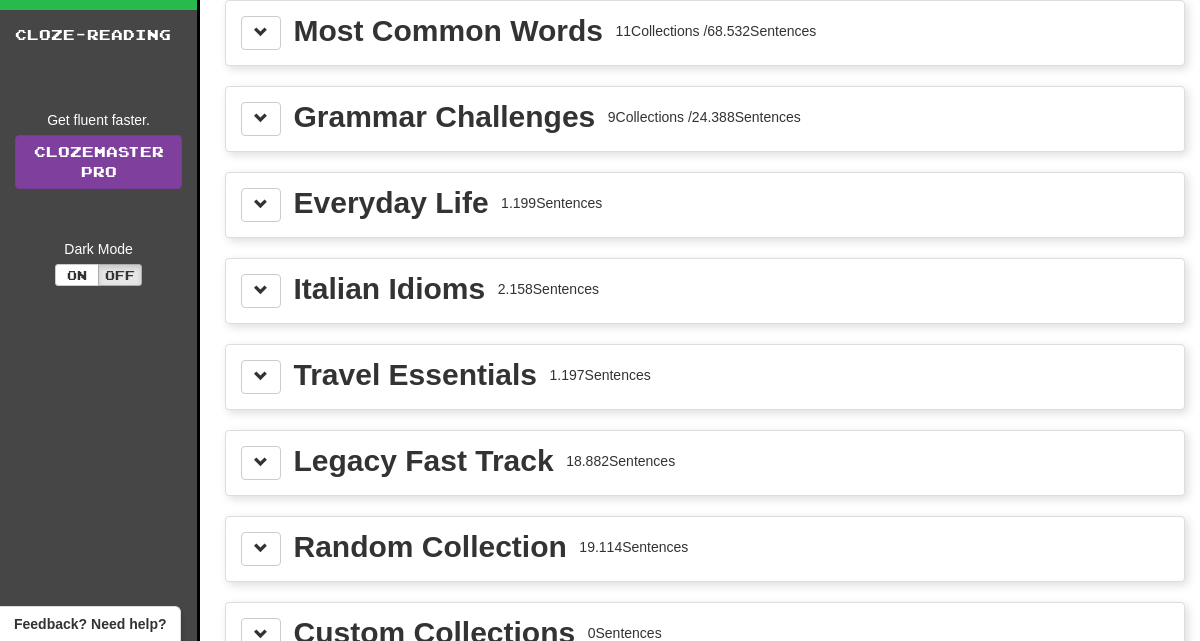 click on "Clozemaster Pro" at bounding box center (98, 162) 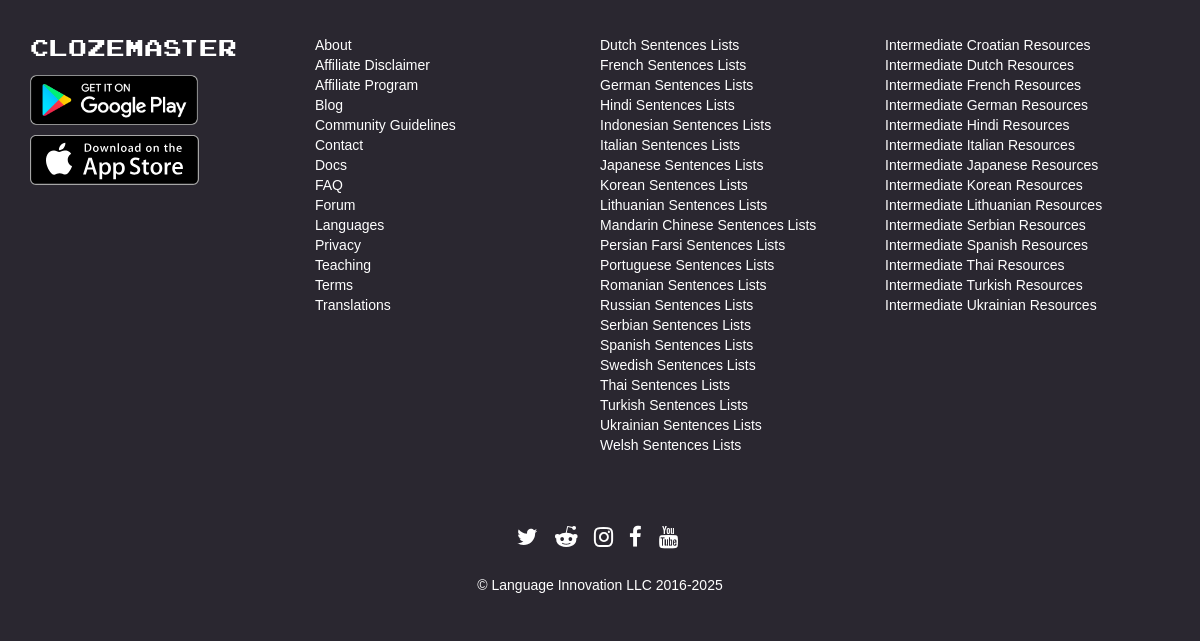 scroll, scrollTop: 5716, scrollLeft: 0, axis: vertical 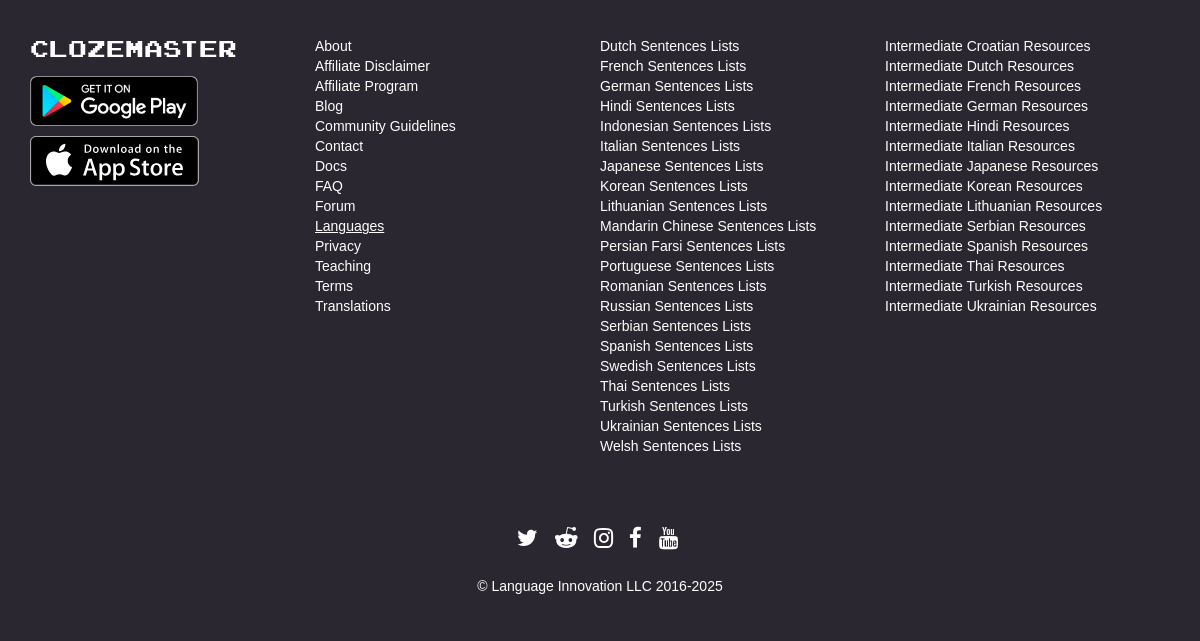 click on "Languages" at bounding box center [349, 226] 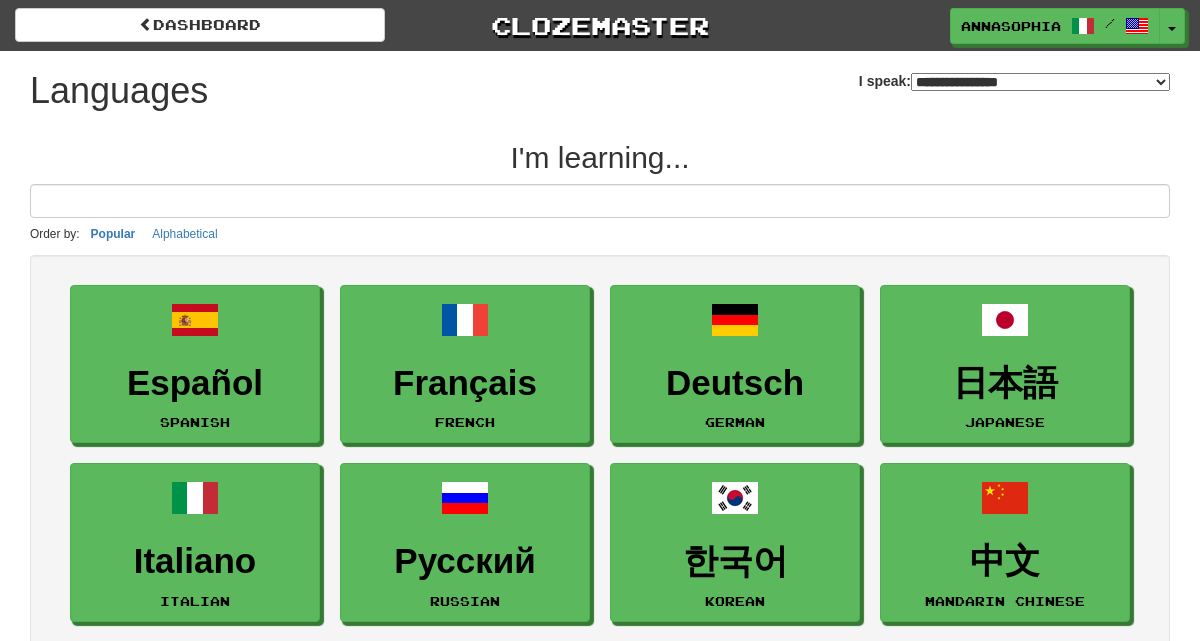 select on "*******" 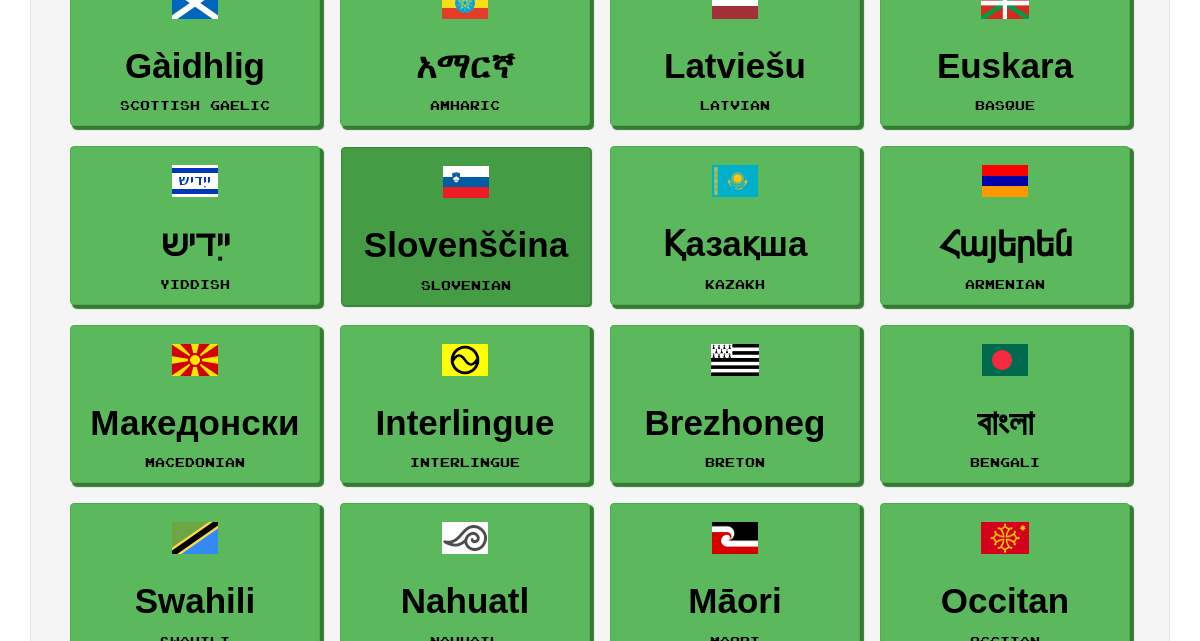 scroll, scrollTop: 2463, scrollLeft: 0, axis: vertical 